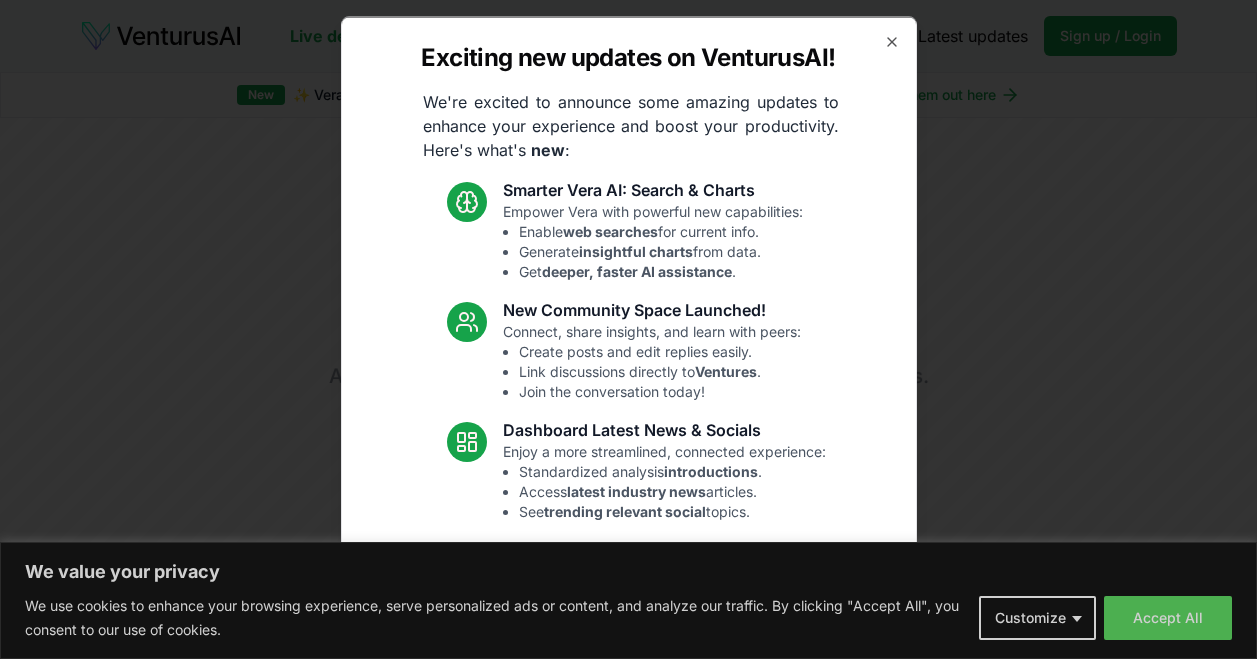 scroll, scrollTop: 0, scrollLeft: 0, axis: both 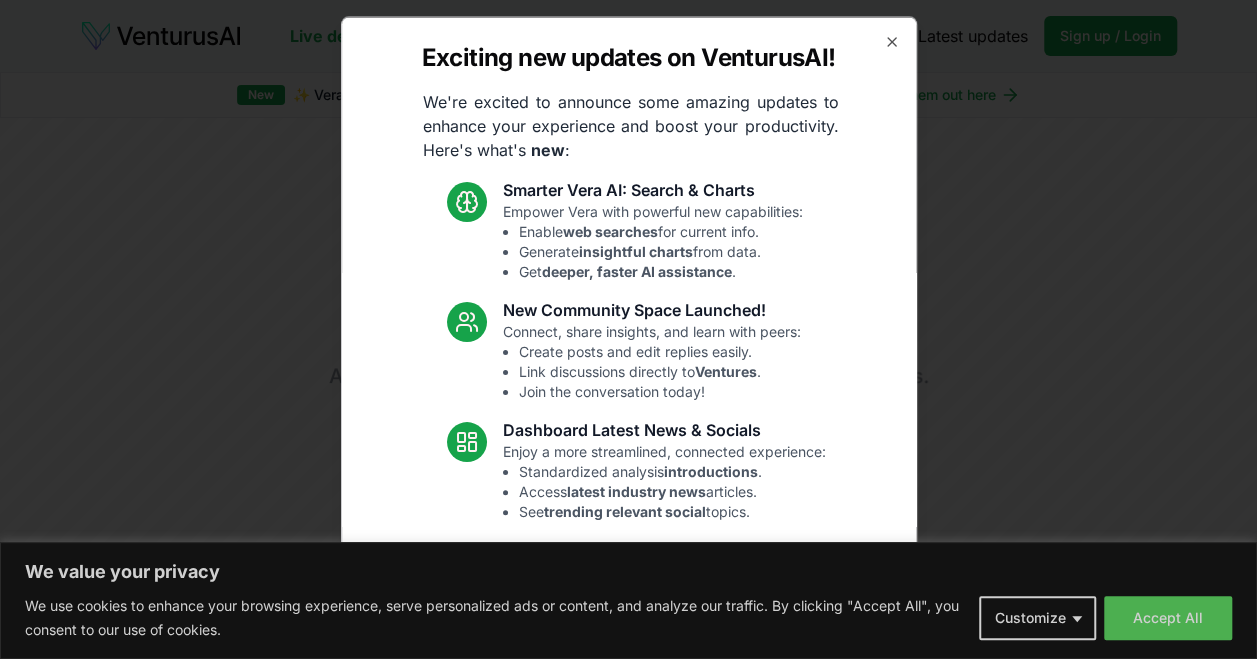 click on "Exciting new updates on VenturusAI! We're excited to announce some amazing updates to enhance your experience and boost your productivity. Here's what's   new : Smarter Vera AI: Search & Charts Empower Vera with powerful new capabilities: Enable  web searches  for current info. Generate  insightful charts  from data. Get  deeper, faster AI assistance . New Community Space Launched! Connect, share insights, and learn with peers: Create posts and edit replies easily. Link discussions directly to  Ventures . Join the conversation today! Dashboard Latest News & Socials Enjoy a more streamlined, connected experience: Standardized analysis  introductions . Access  latest industry news  articles. See  trending relevant social  topics. Fixes and UI Polish Smoother performance and improved usability: Resolved Vera chart loading issue. Fixed mobile chat & sidebar glitches. Enhanced overall UI consistency. Read the full announcement on our blog! Close" at bounding box center (629, 329) 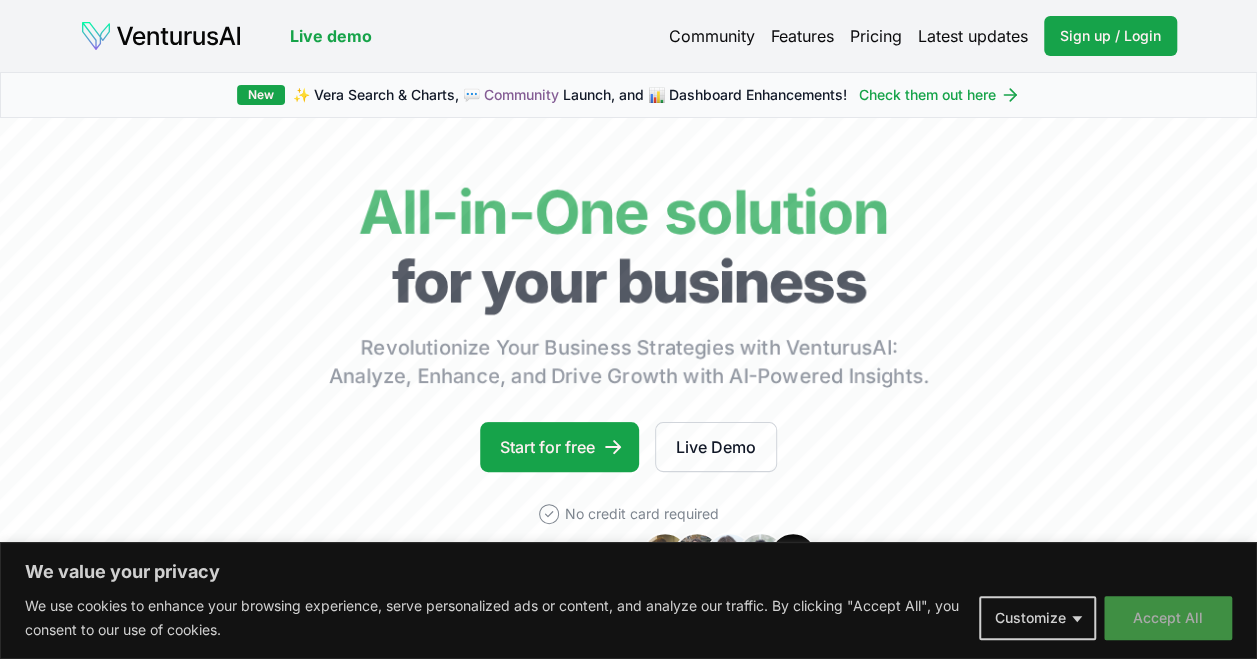 click on "Accept All" at bounding box center [1168, 618] 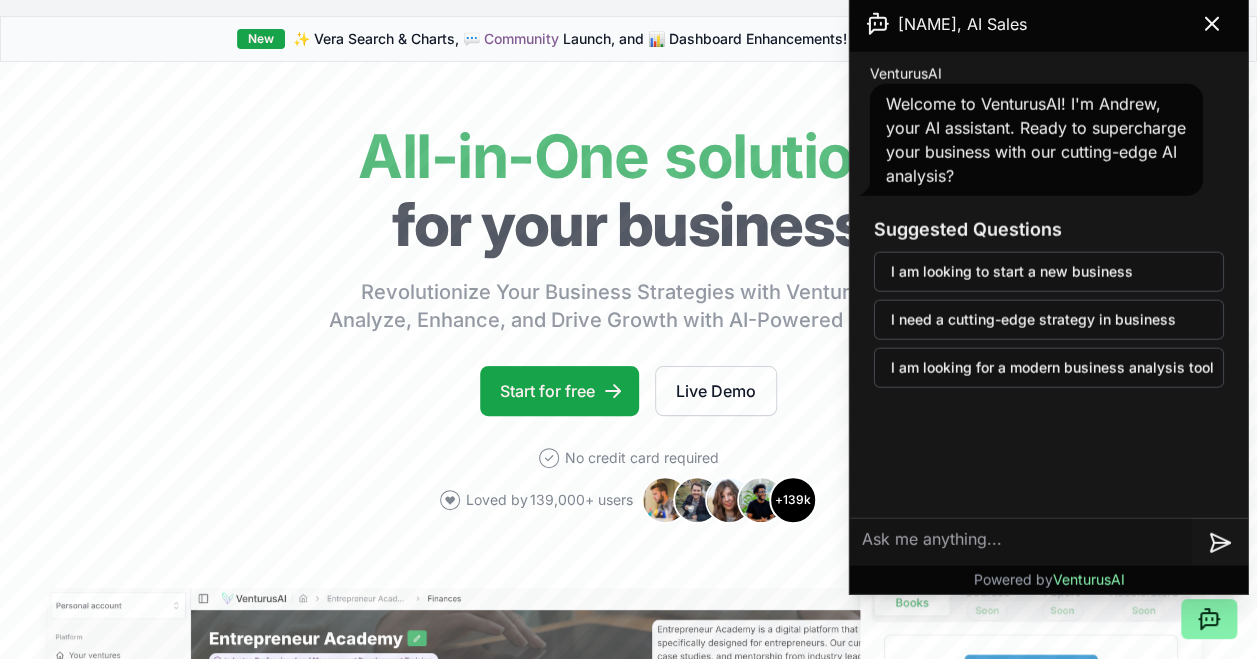 scroll, scrollTop: 0, scrollLeft: 0, axis: both 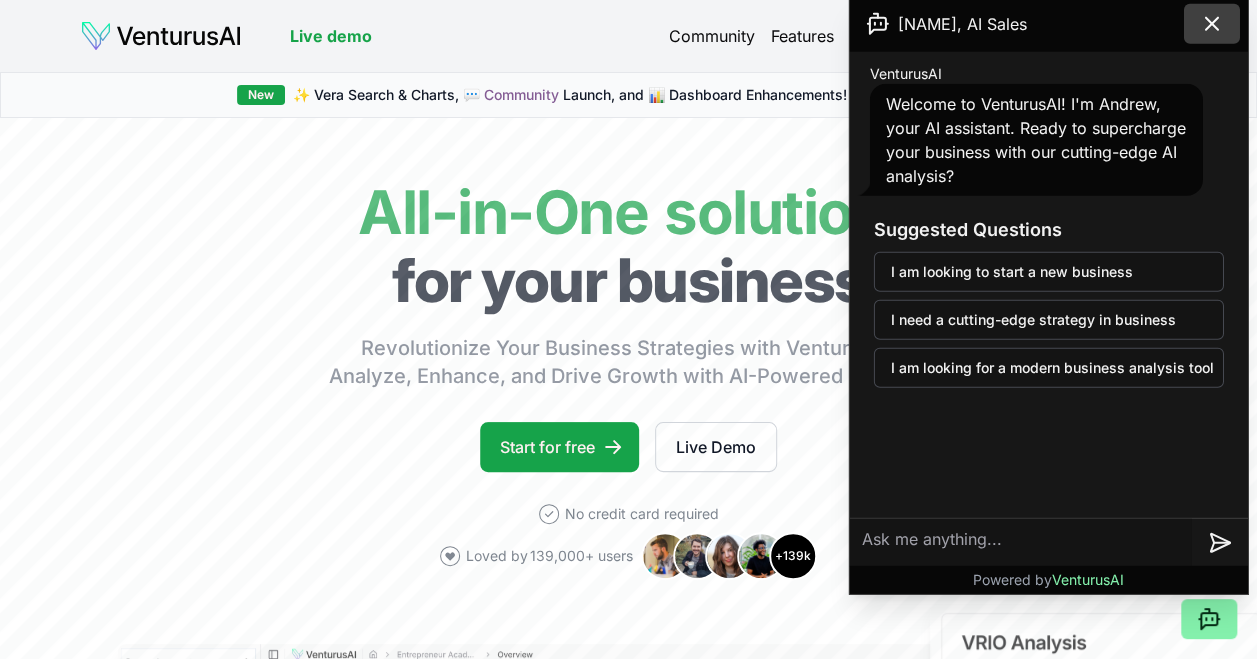 click 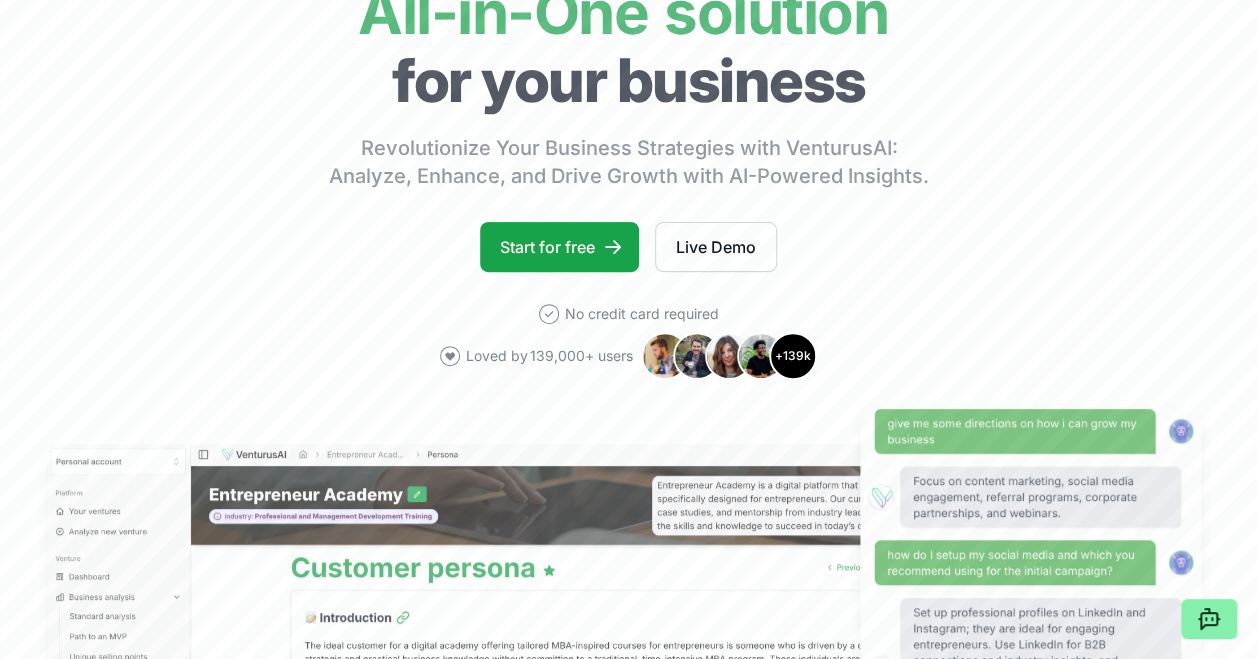 scroll, scrollTop: 0, scrollLeft: 0, axis: both 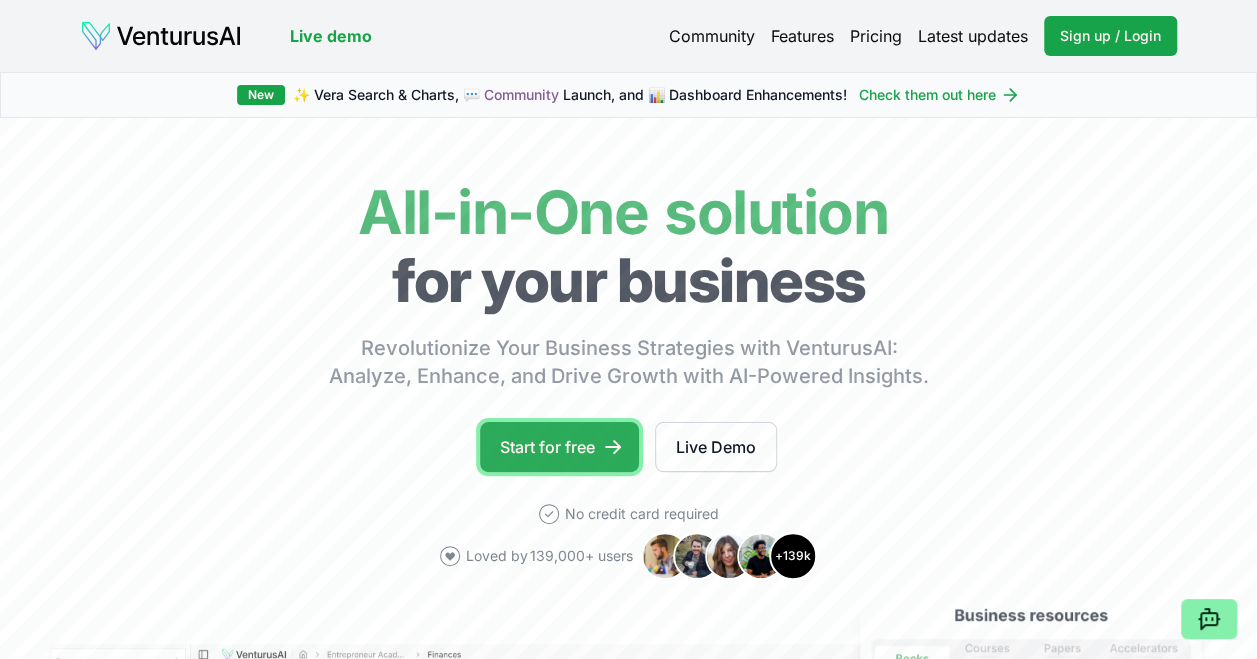 click 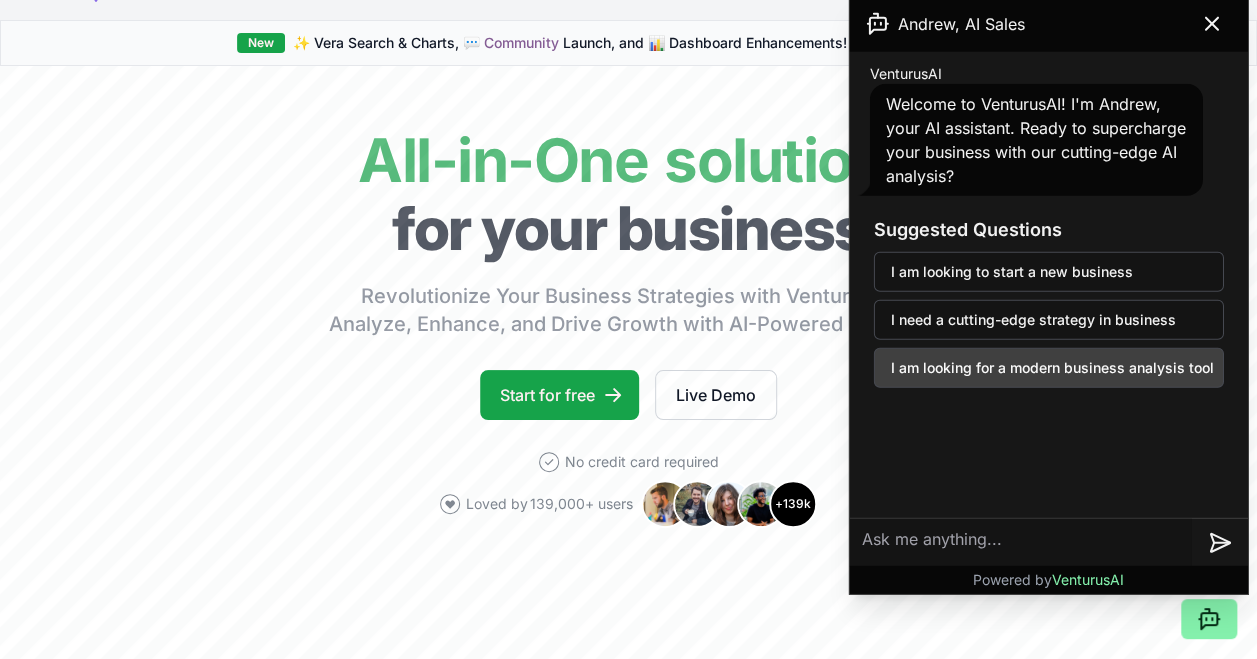 scroll, scrollTop: 0, scrollLeft: 0, axis: both 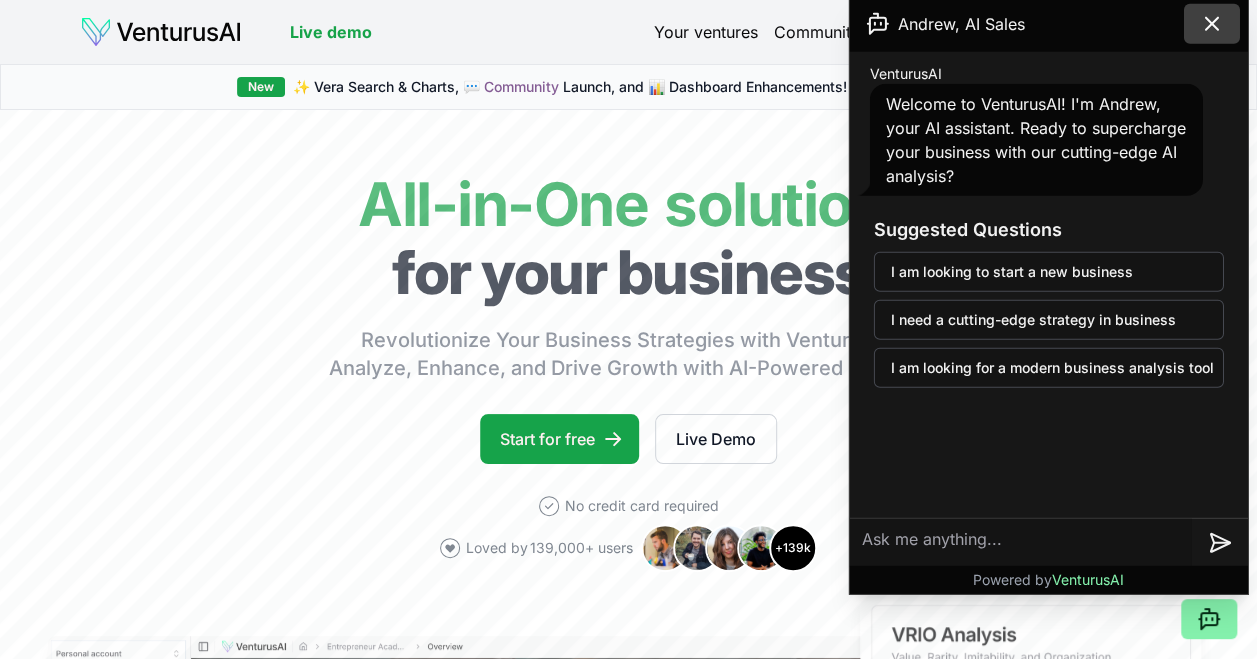 click 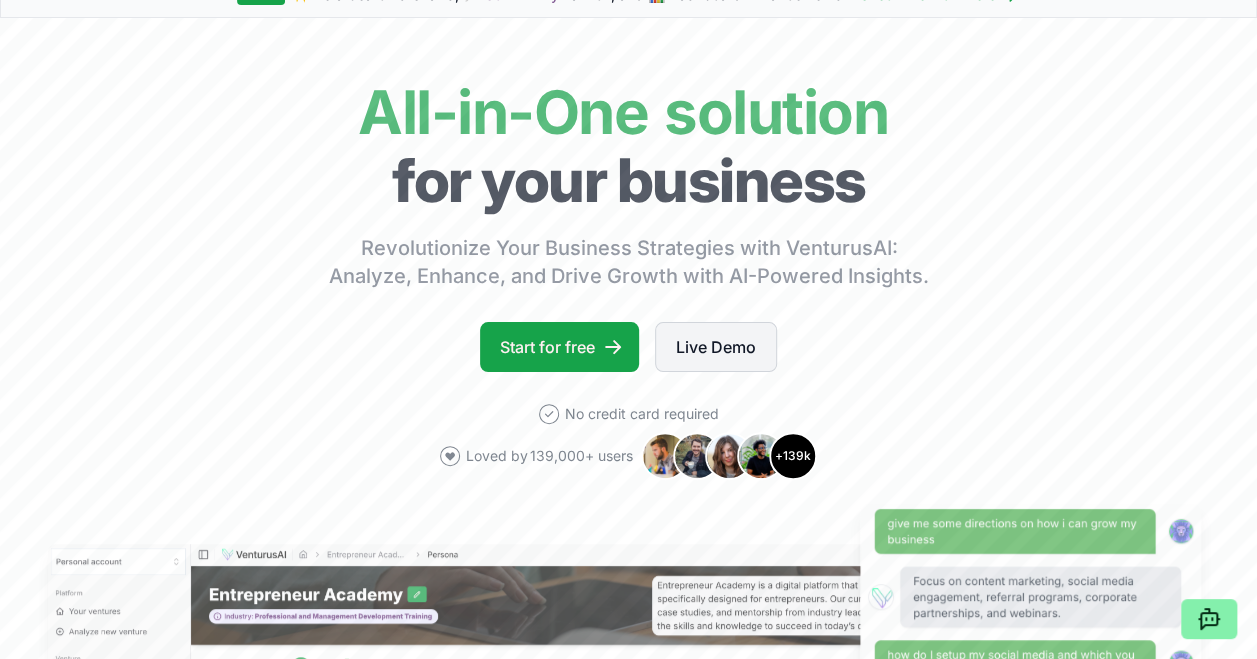 scroll, scrollTop: 200, scrollLeft: 0, axis: vertical 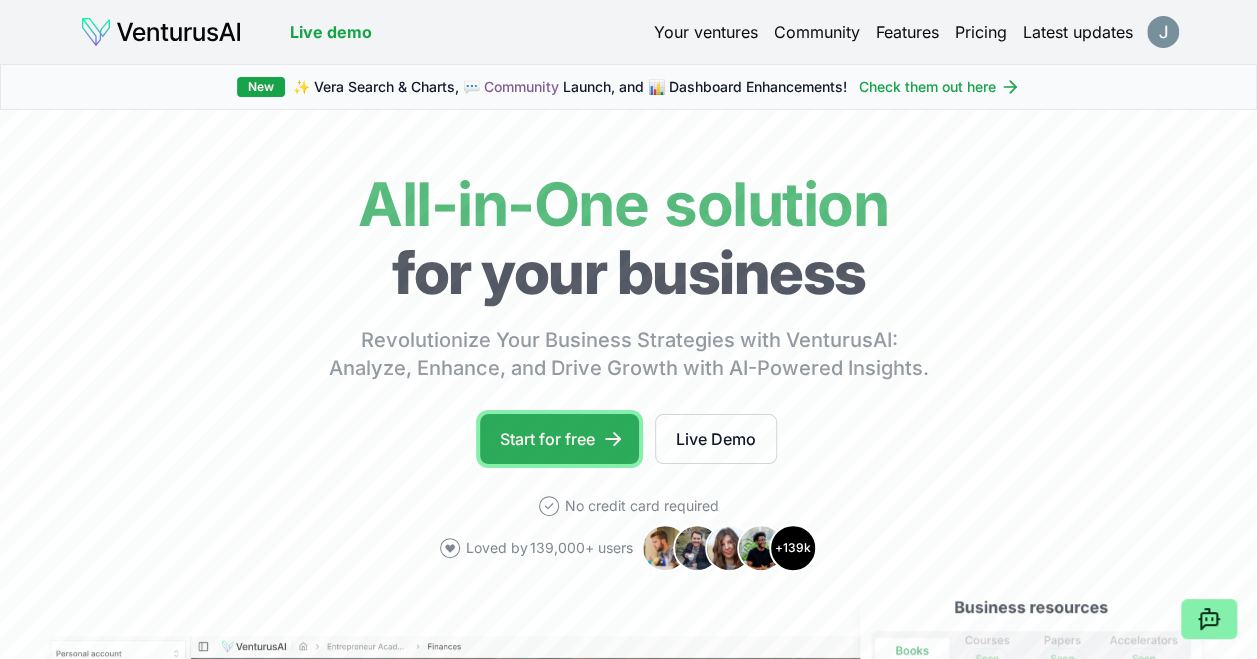 click on "Start for free" at bounding box center [559, 439] 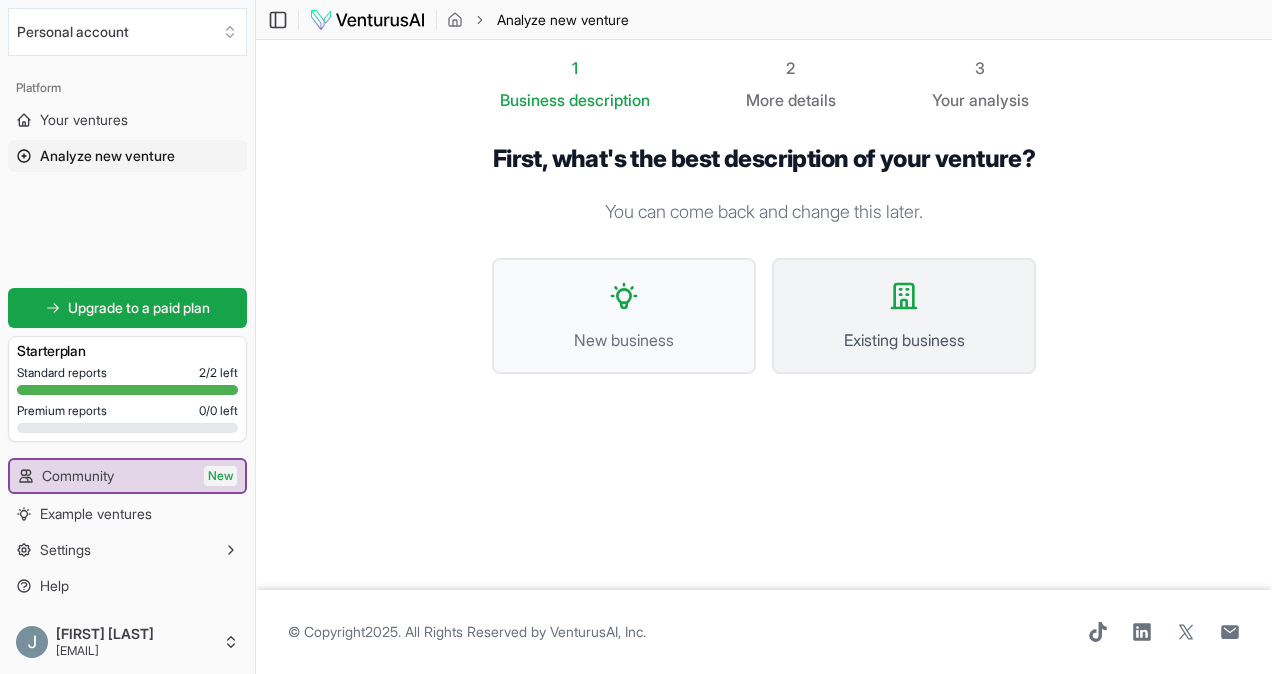 click on "Existing business" at bounding box center [904, 316] 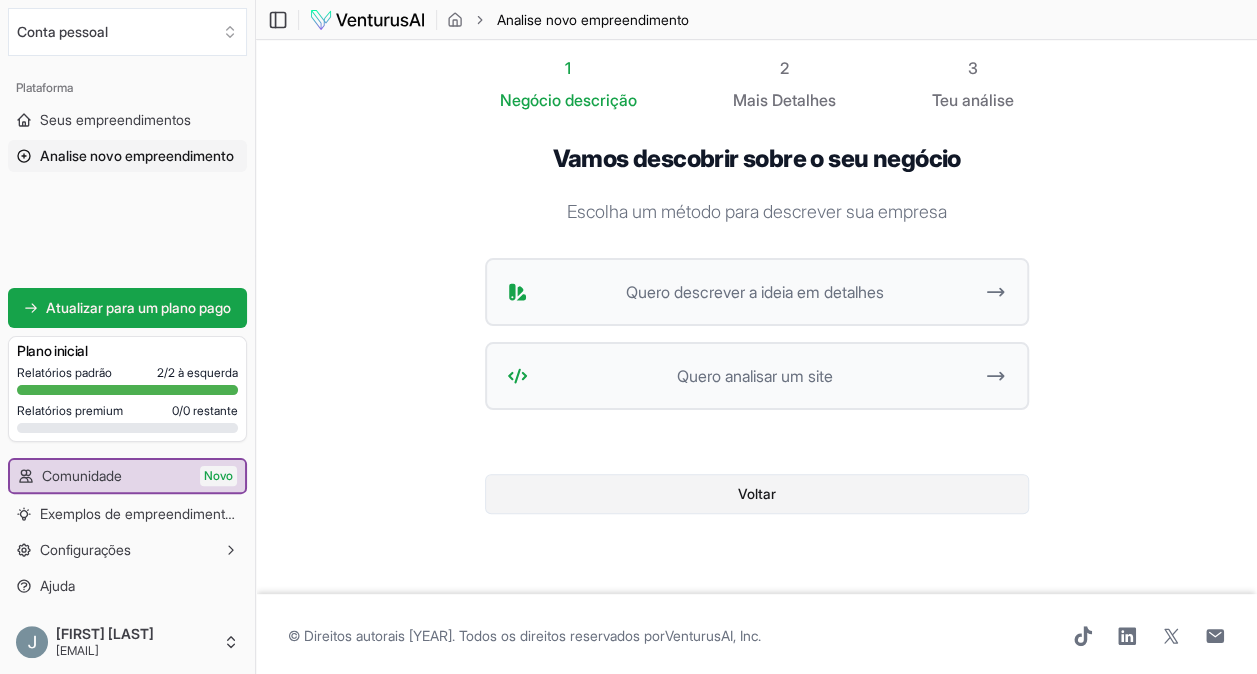 click on "Voltar" at bounding box center [757, 494] 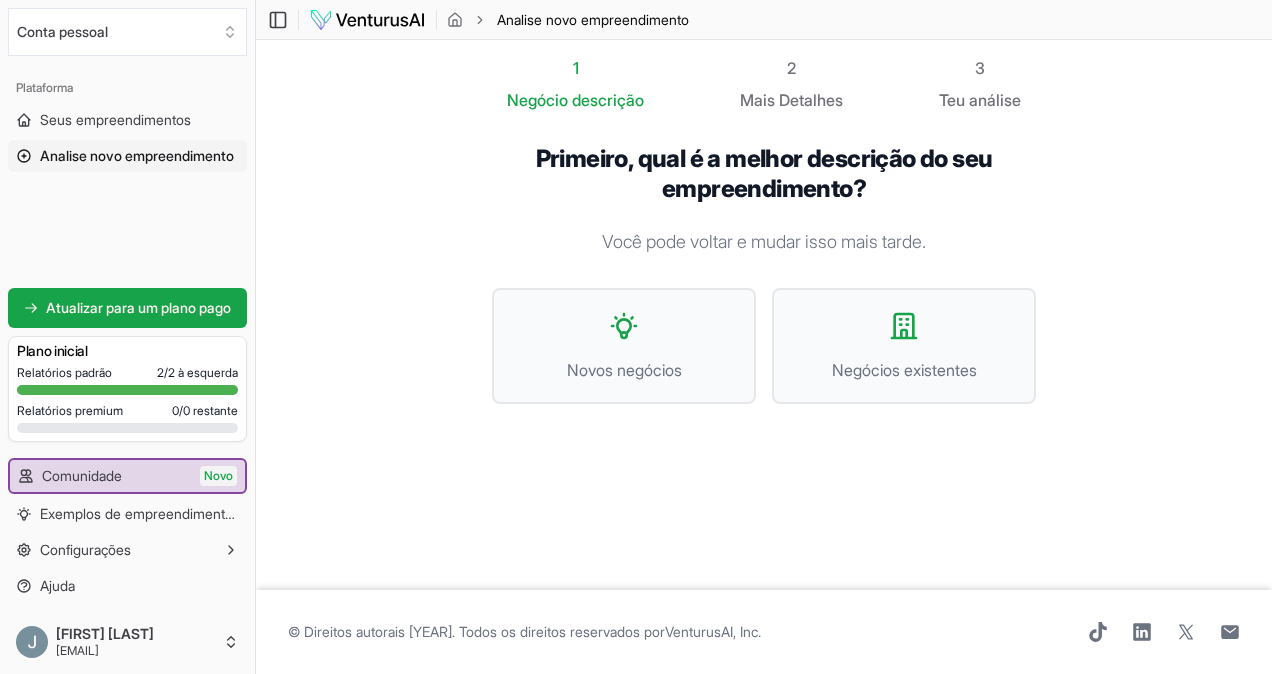 click on "1 Negócio   descrição 2 Mais   Detalhes 3 Teu   análise Primeiro, qual é a melhor descrição do seu empreendimento? Você pode voltar e mudar isso mais tarde. Novos negócios Negócios existentes" at bounding box center [764, 315] 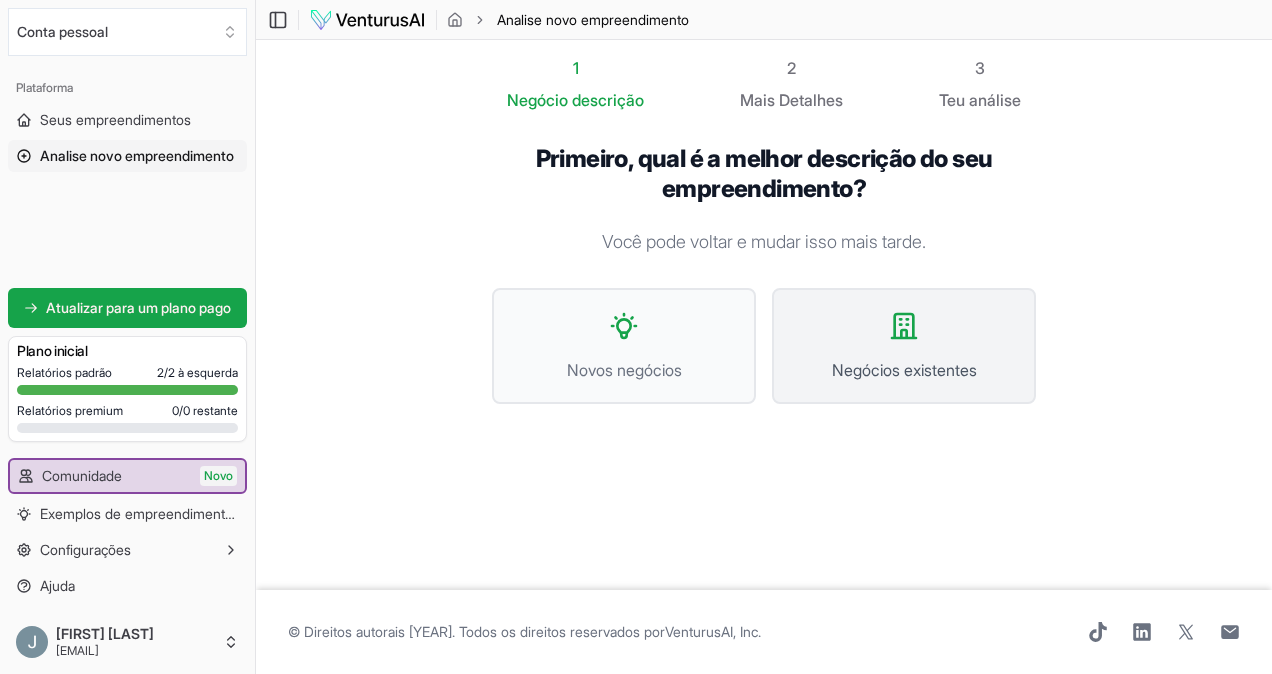 click on "Negócios existentes" at bounding box center (904, 346) 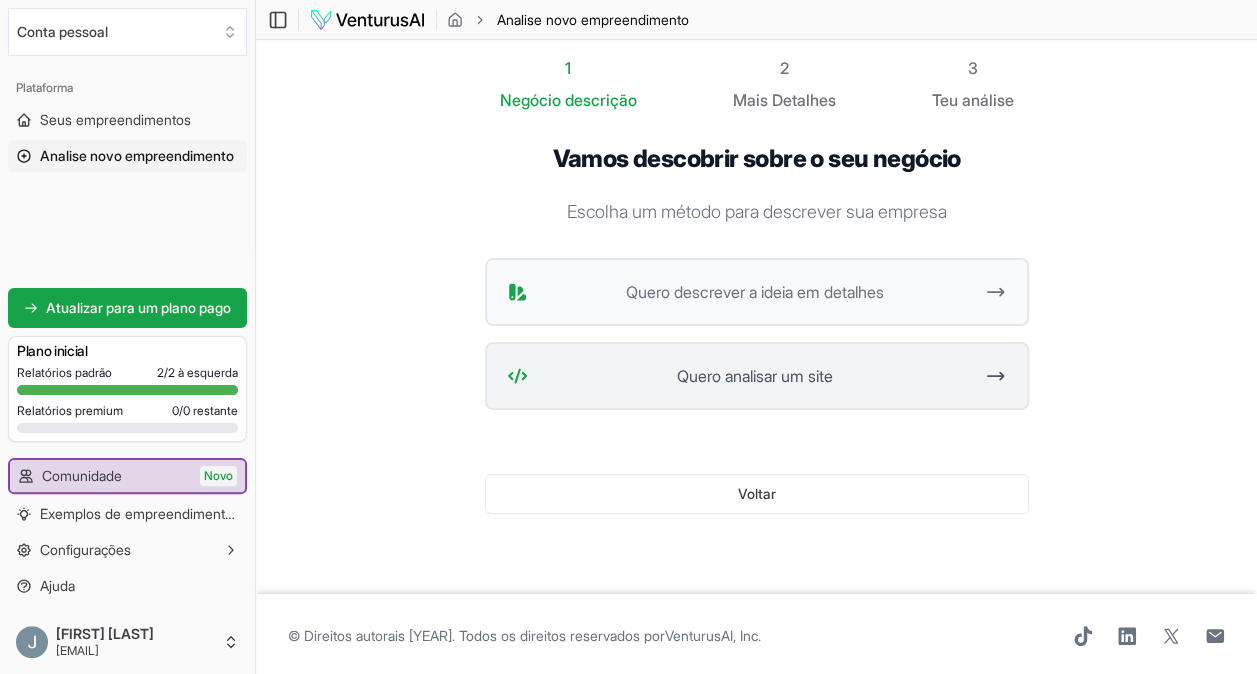 click on "Quero analisar um site" at bounding box center [755, 376] 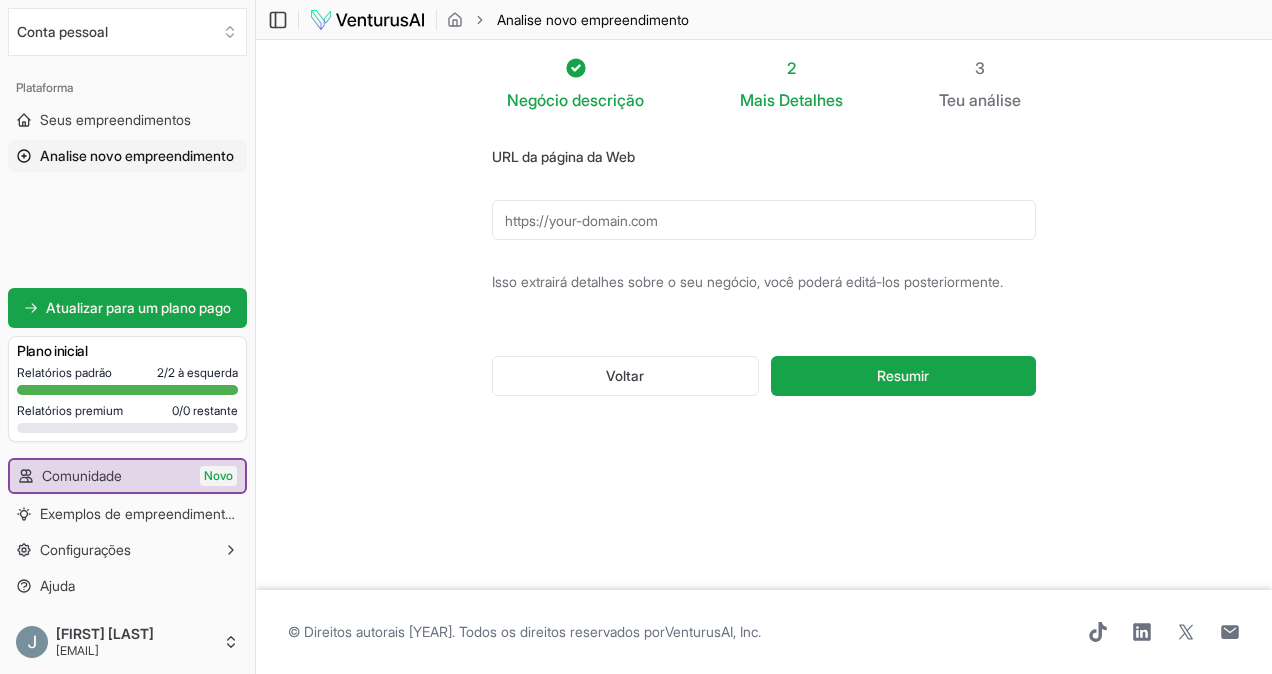 click on "URL da página da Web" at bounding box center [764, 220] 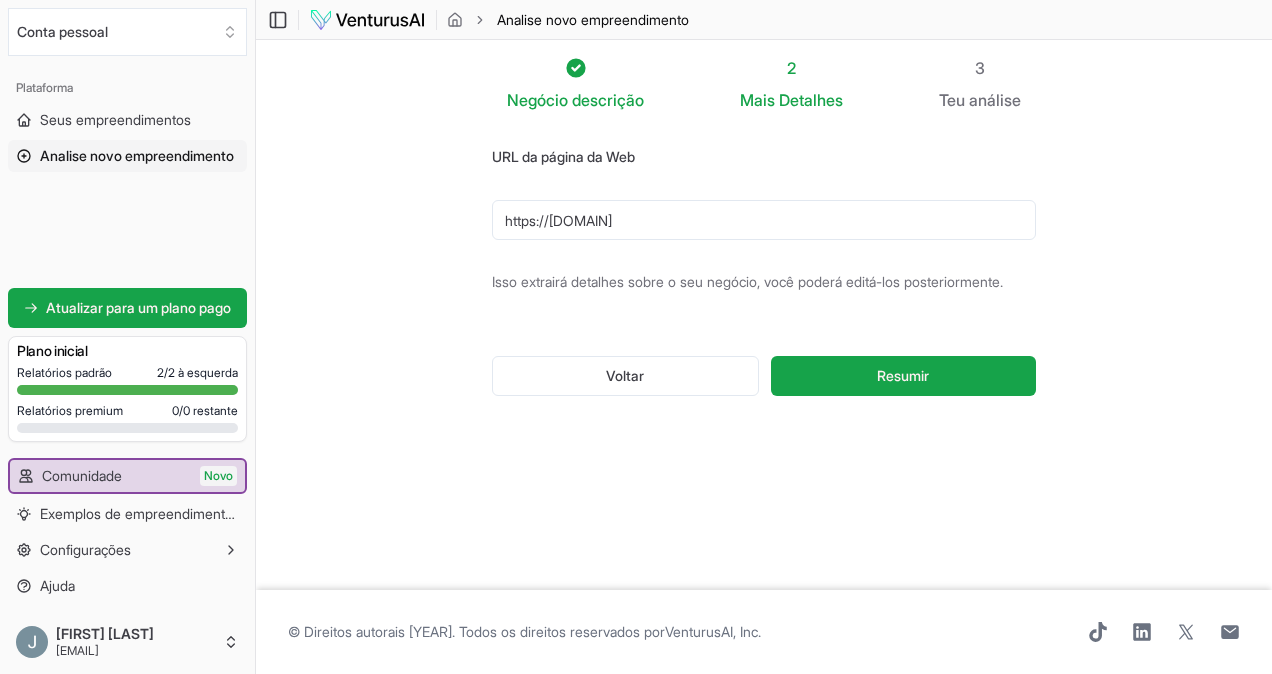 type on "https://deltacafes.com/" 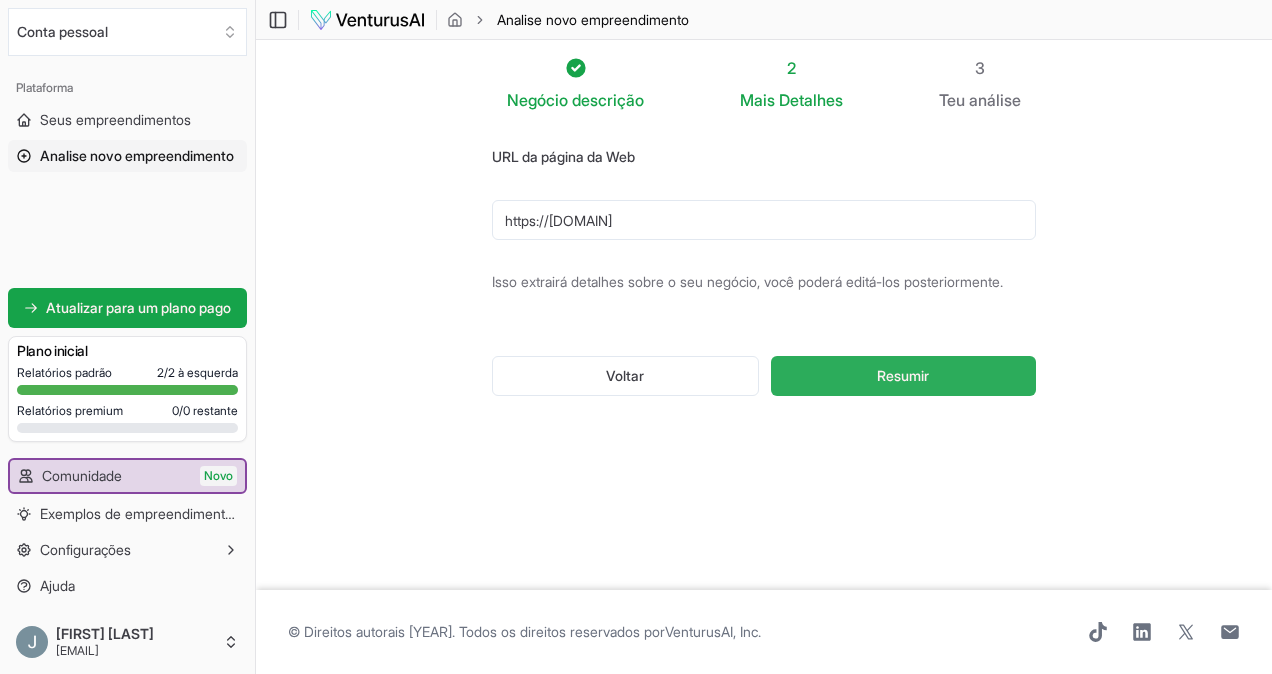 click on "Resumir" at bounding box center [903, 376] 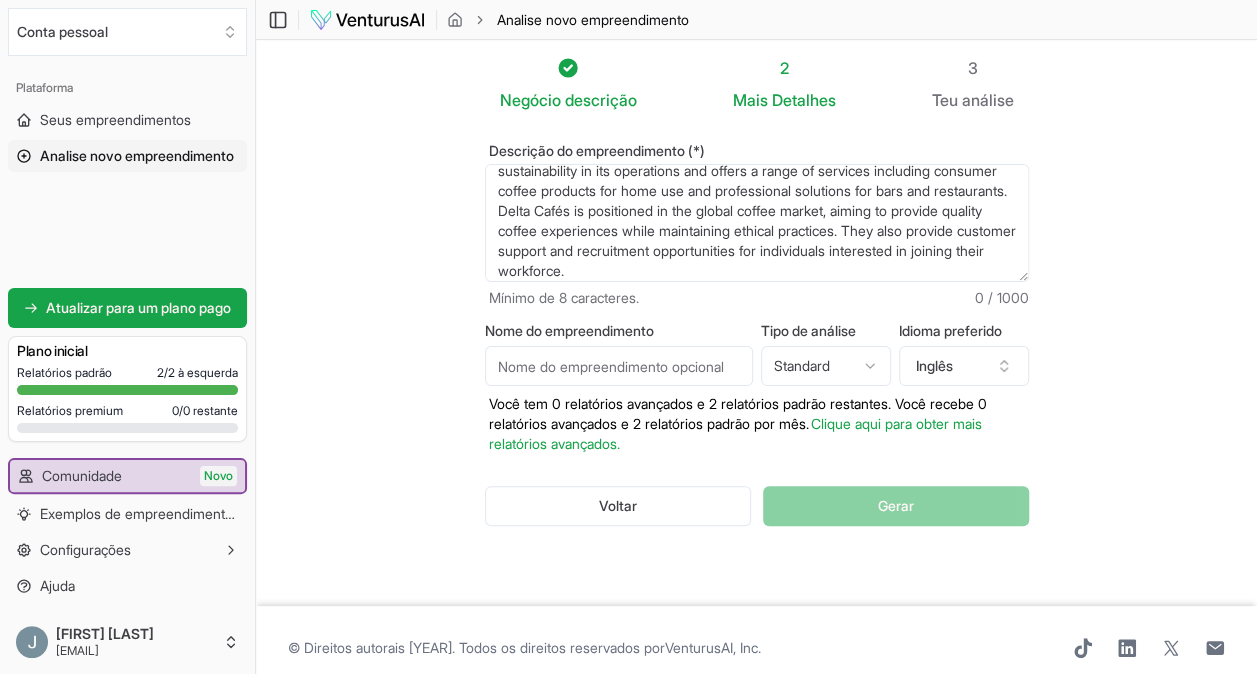 scroll, scrollTop: 80, scrollLeft: 0, axis: vertical 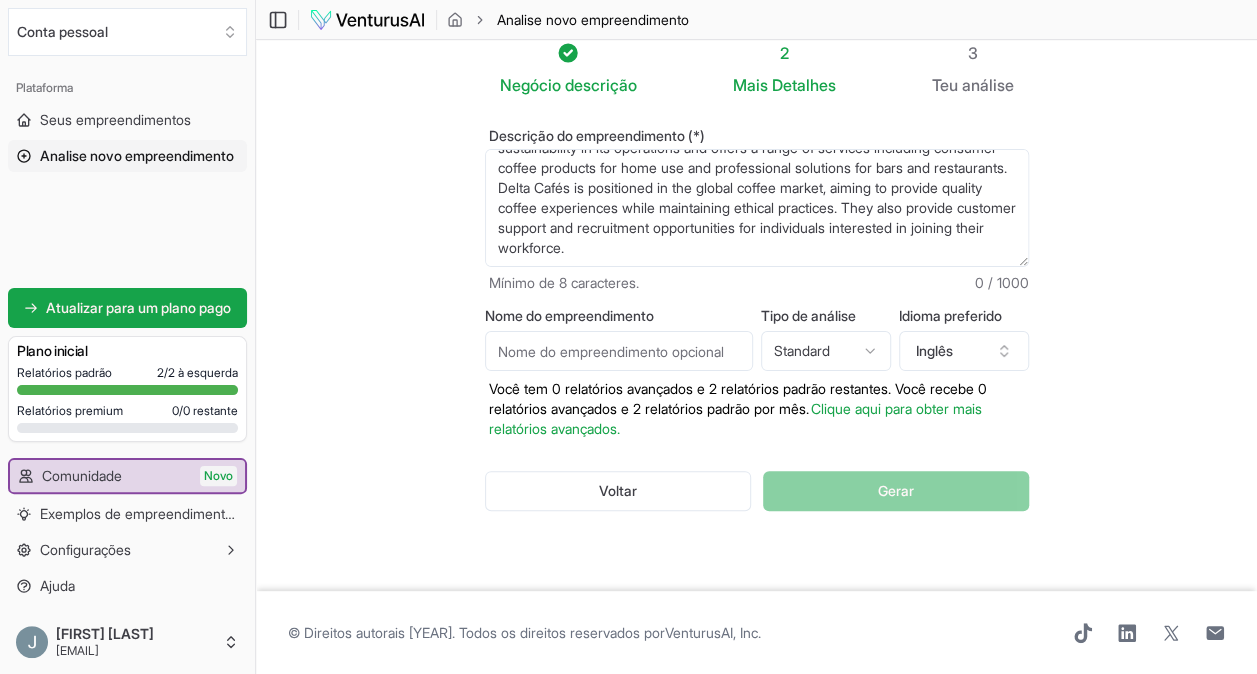 click on "Nome do empreendimento" at bounding box center (619, 351) 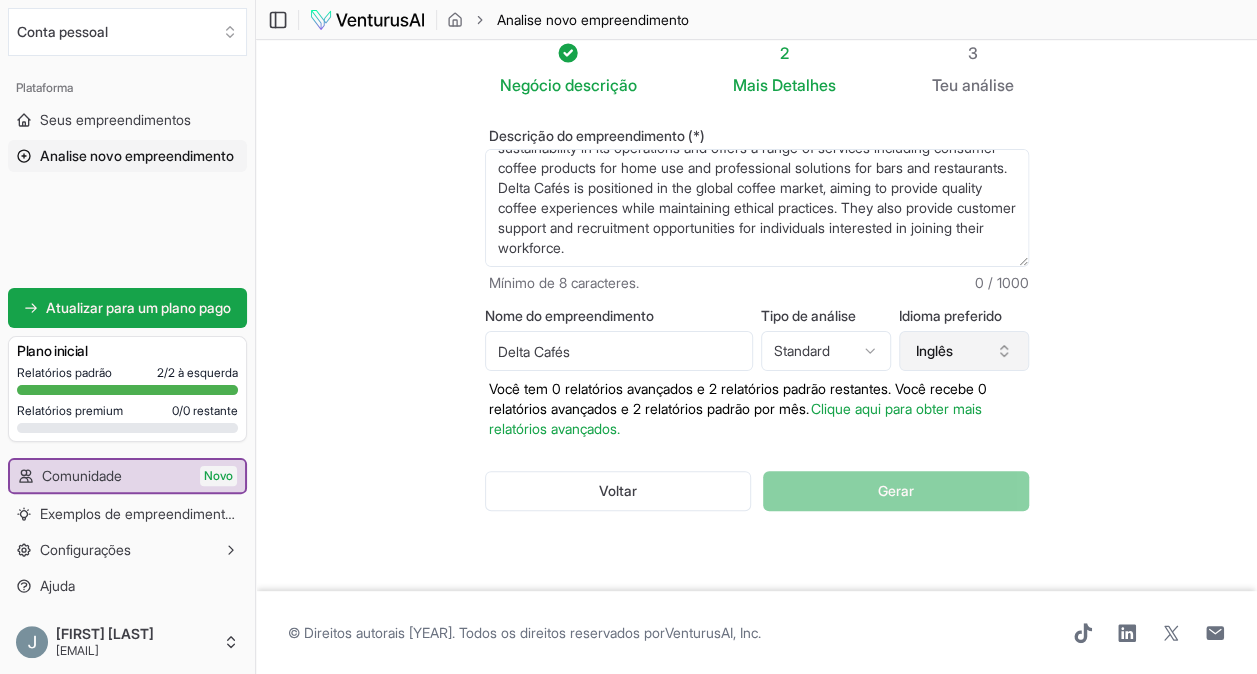 type on "Delta Cafés" 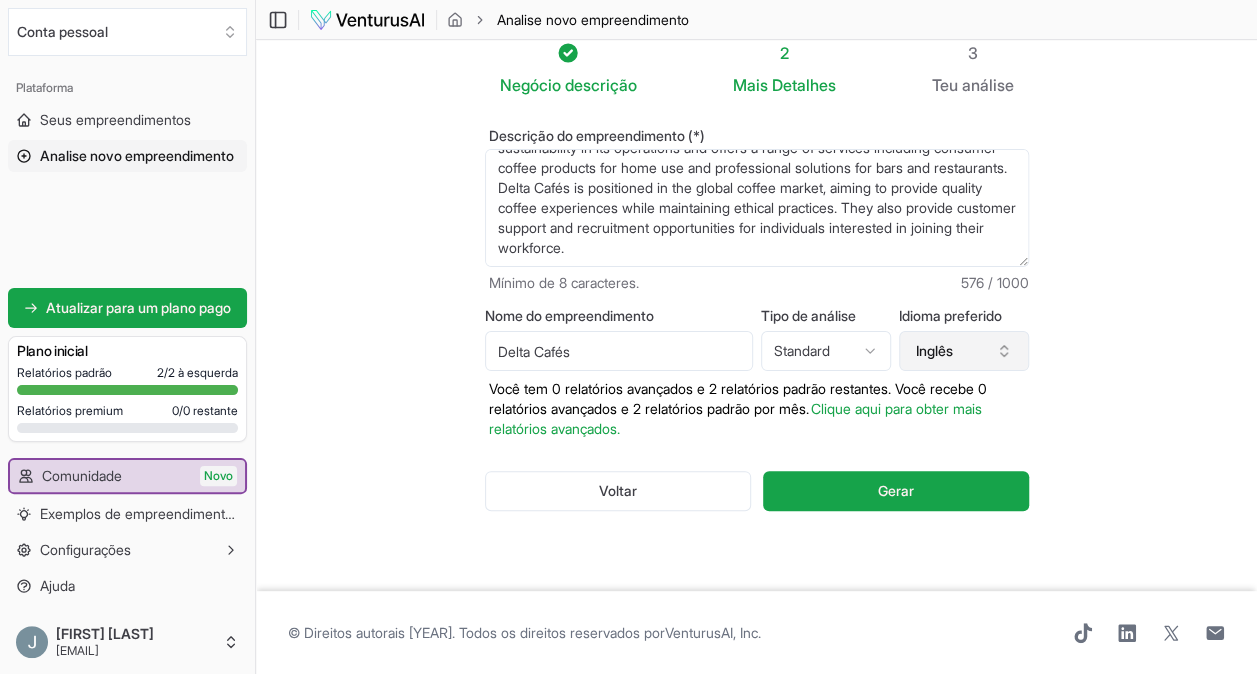click on "Inglês" at bounding box center (964, 351) 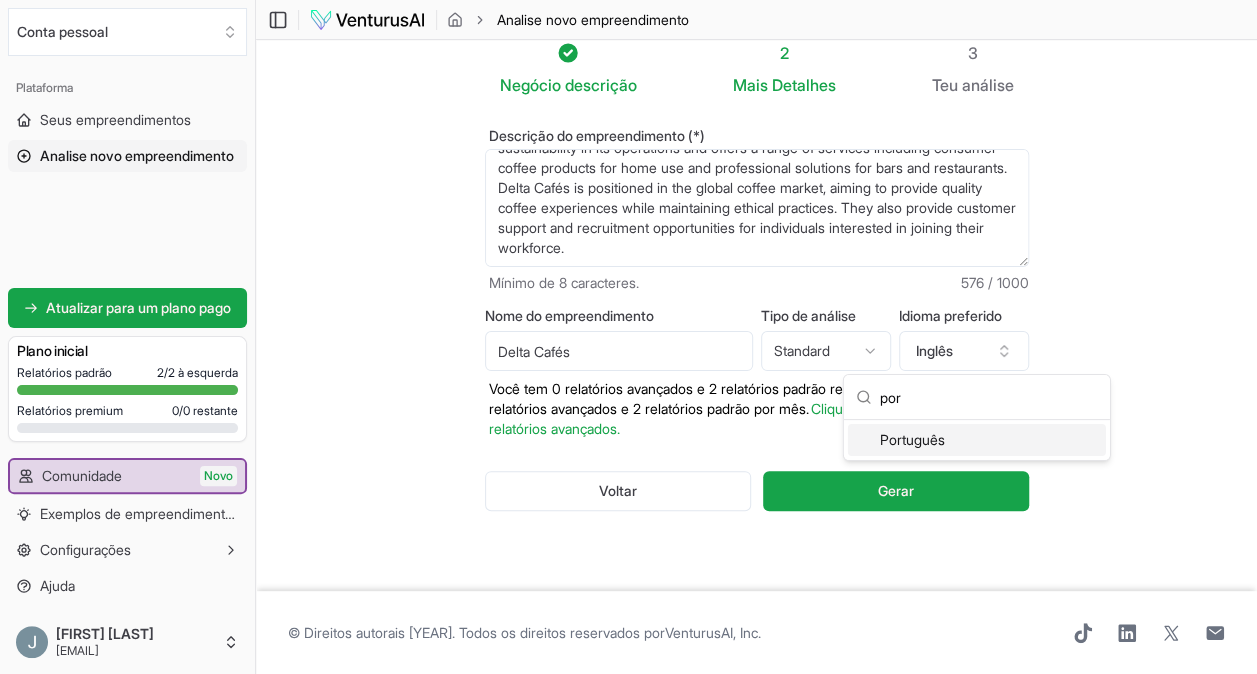 type on "por" 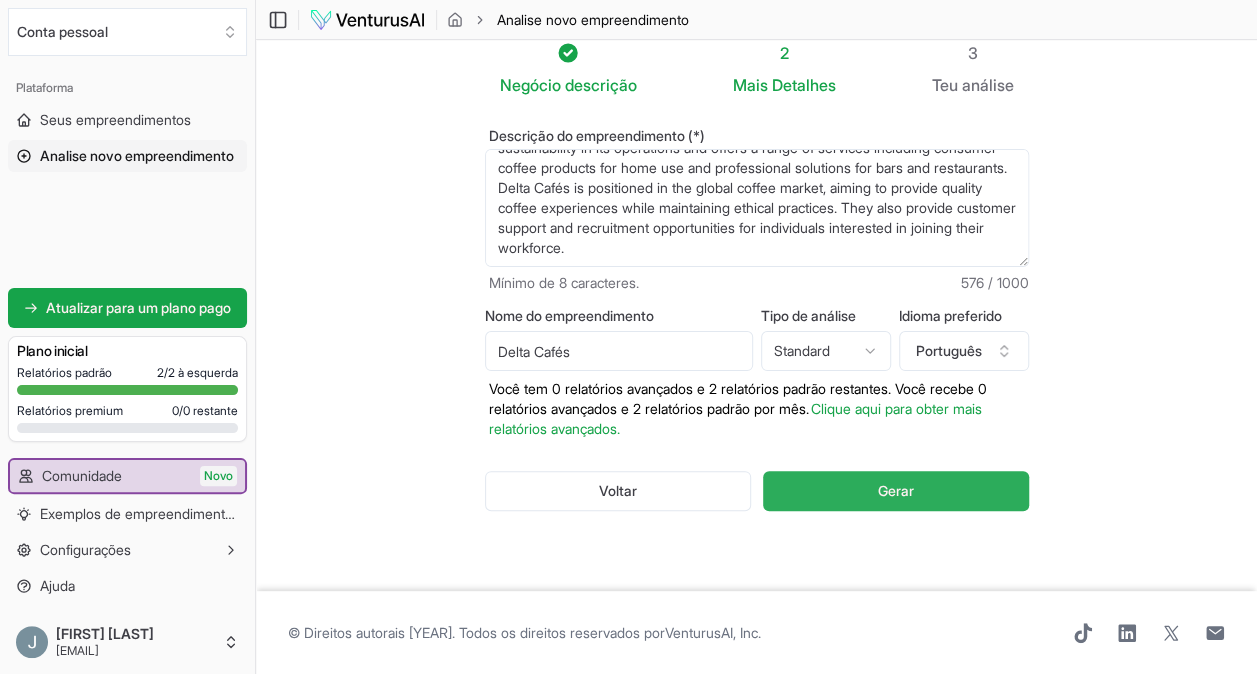 click on "Gerar" at bounding box center (895, 491) 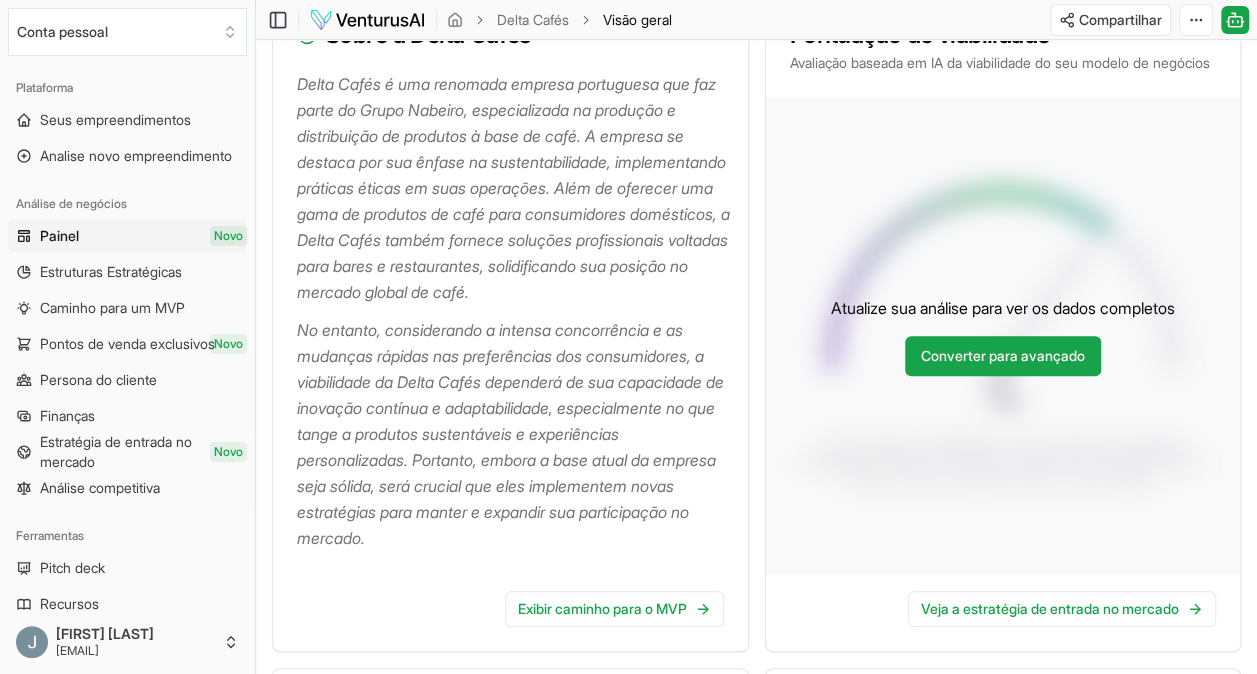 scroll, scrollTop: 0, scrollLeft: 0, axis: both 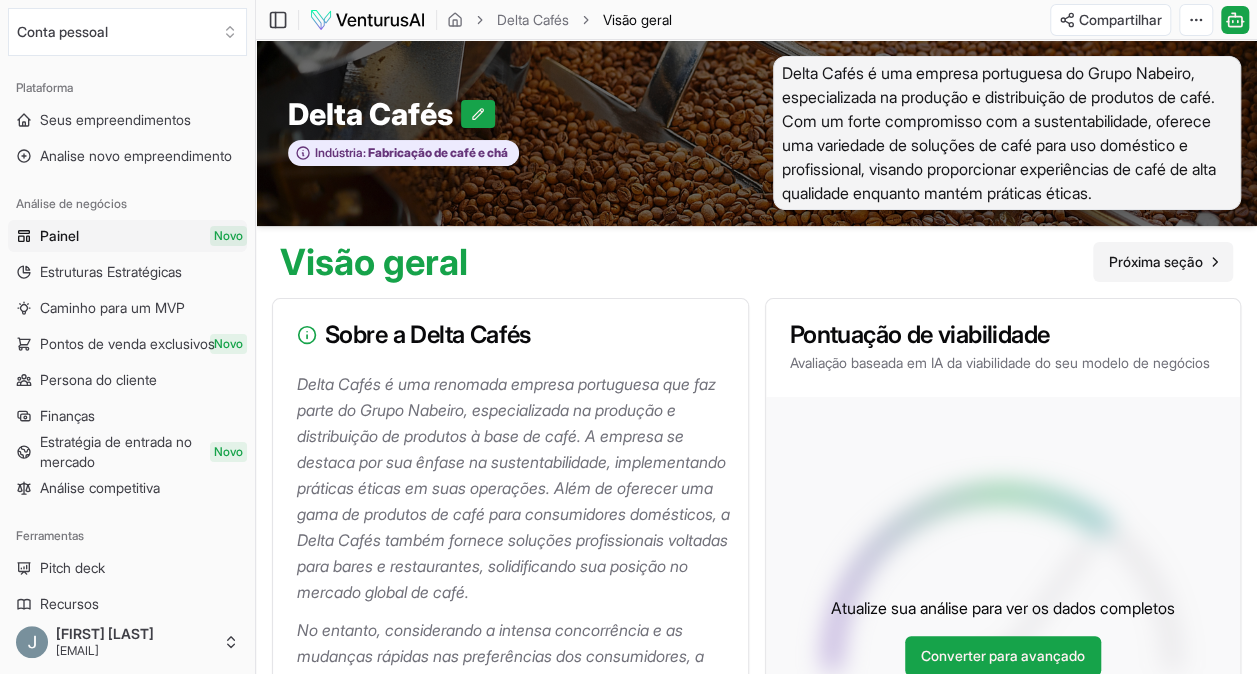 click on "Próxima seção" at bounding box center [1156, 262] 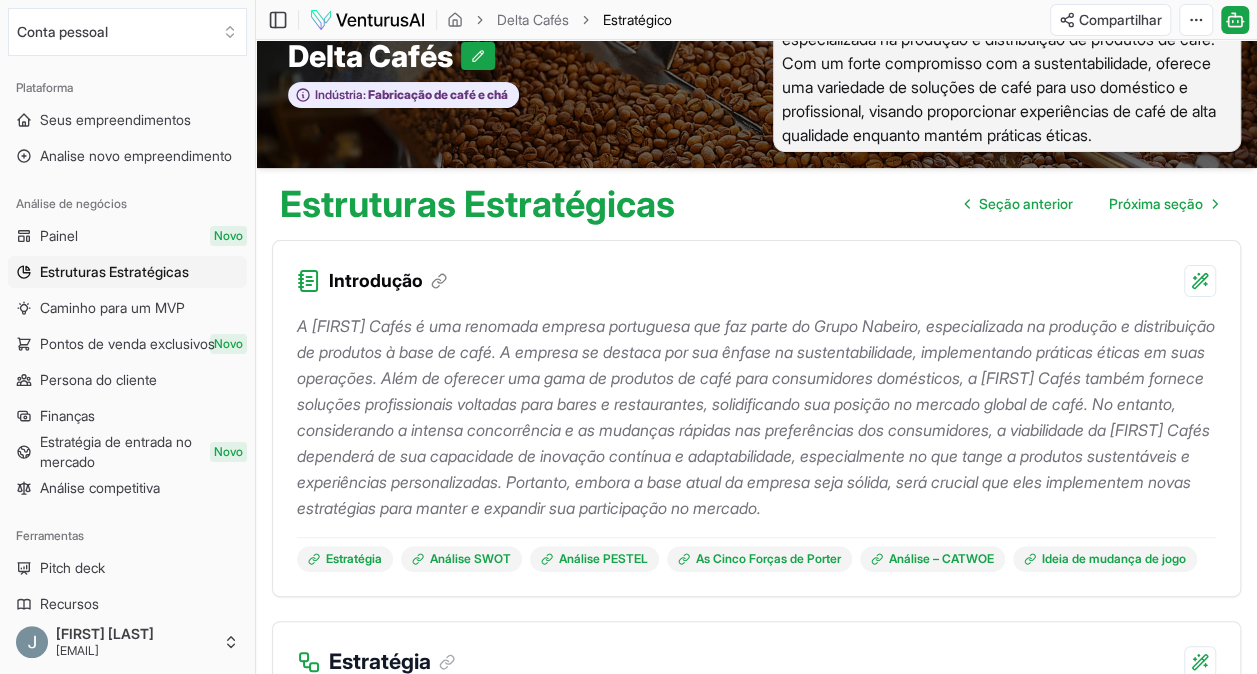 scroll, scrollTop: 100, scrollLeft: 0, axis: vertical 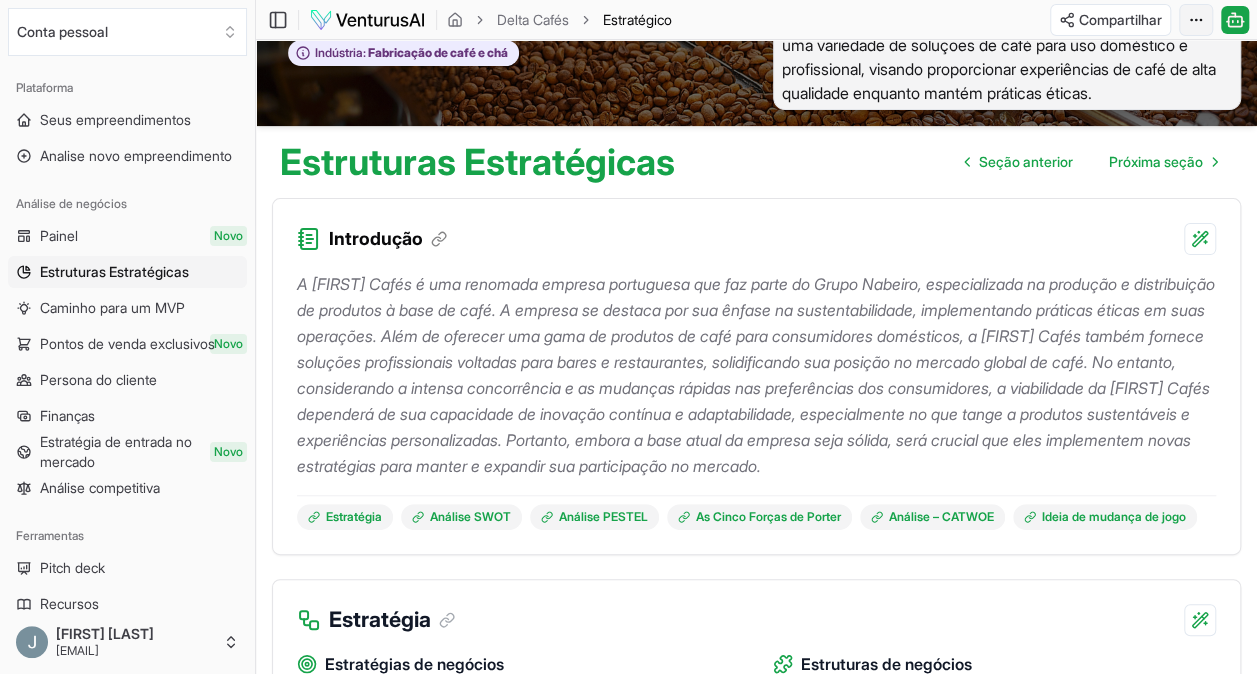 click on "We value your privacy We use cookies to enhance your browsing experience, serve personalized ads or content, and analyze our traffic. By clicking "Accept All", you consent to our use of cookies. Customize    Accept All Customize Consent Preferences   We use cookies to help you navigate efficiently and perform certain functions. You will find detailed information about all cookies under each consent category below. The cookies that are categorized as "Necessary" are stored on your browser as they are essential for enabling the basic functionalities of the site. ...  Show more Necessary Always Active Necessary cookies are required to enable the basic features of this site, such as providing secure log-in or adjusting your consent preferences. These cookies do not store any personally identifiable data. Cookie cookieyes-consent Duration 1 year Description Cookie __cf_bm Duration 1 hour Description This cookie, set by Cloudflare, is used to support Cloudflare Bot Management.  Cookie _cfuvid Duration session lidc" at bounding box center (628, 237) 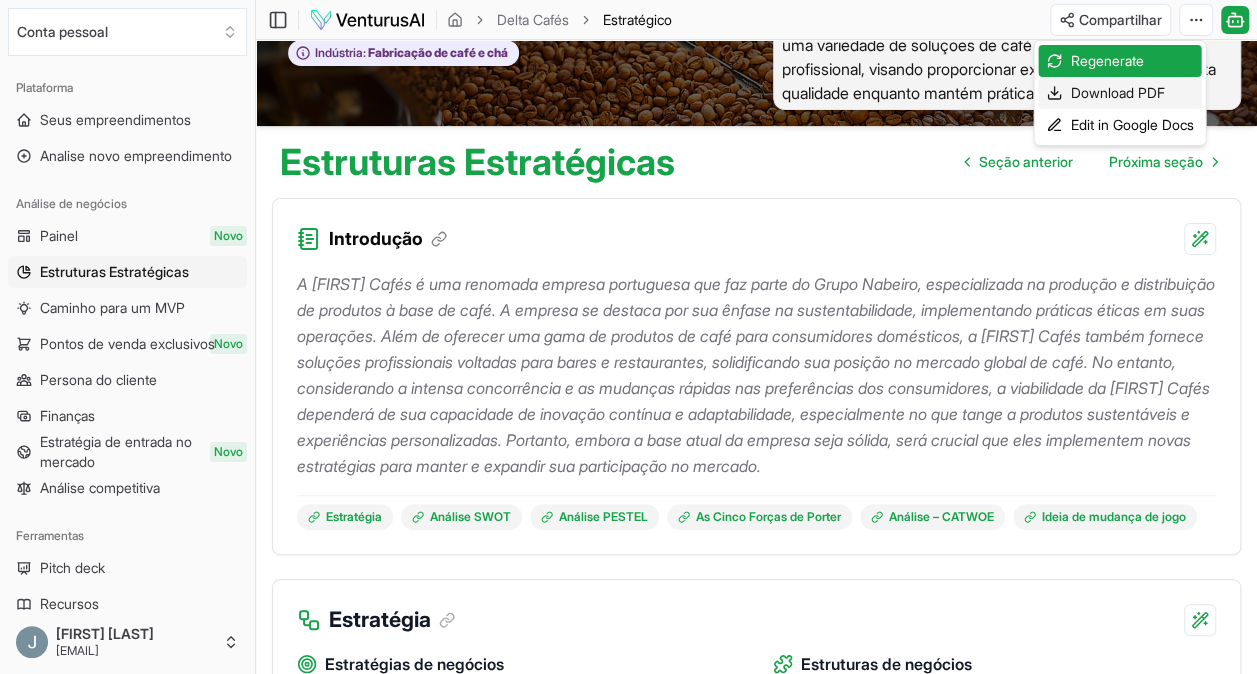 click on "Download PDF" at bounding box center (1117, 93) 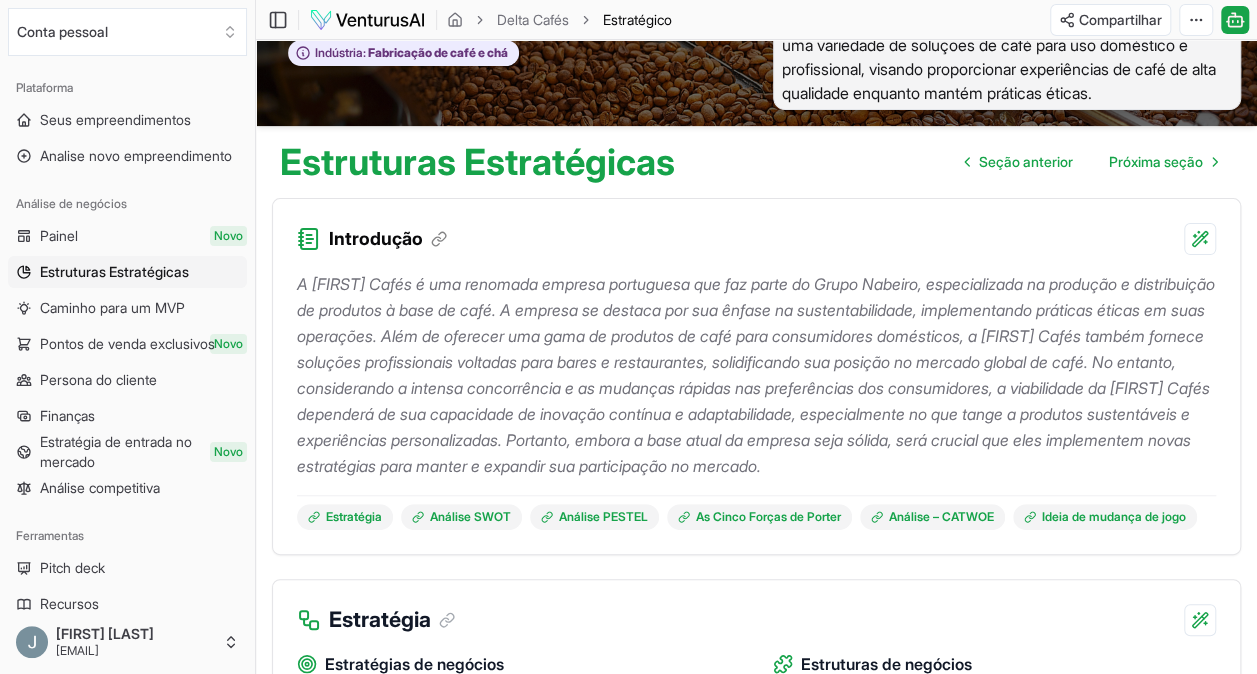 scroll, scrollTop: 0, scrollLeft: 0, axis: both 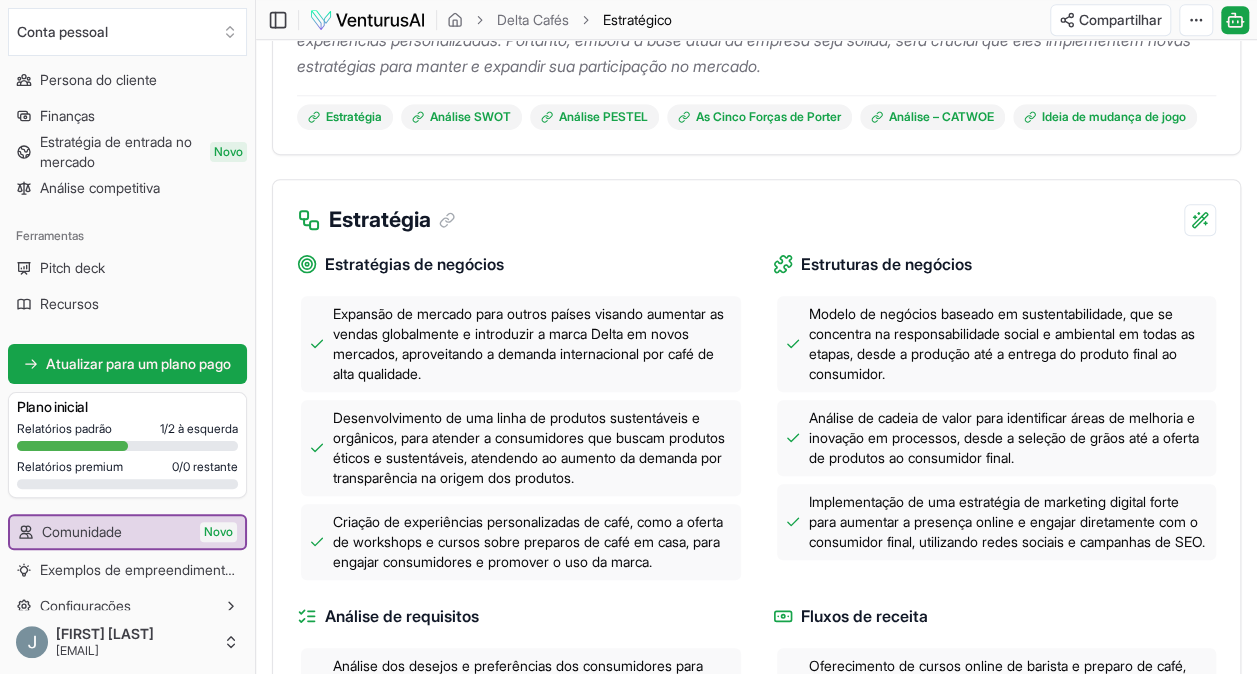 click on "Estratégia" at bounding box center (756, 208) 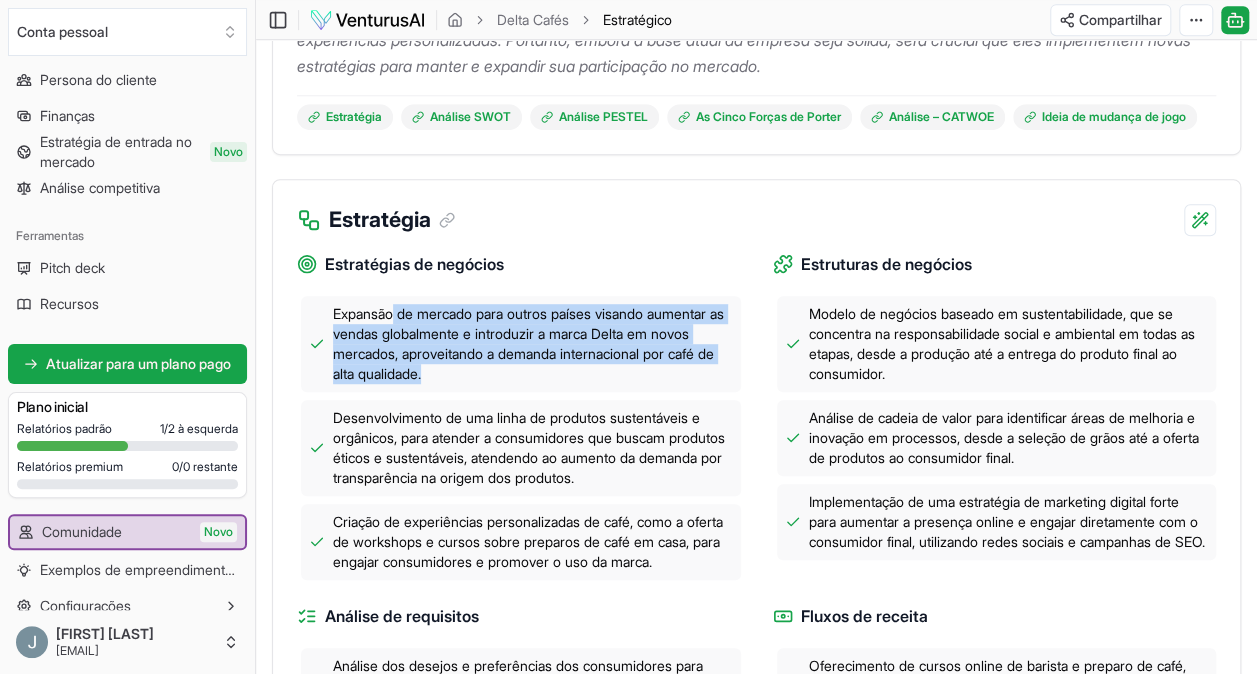 drag, startPoint x: 395, startPoint y: 340, endPoint x: 562, endPoint y: 396, distance: 176.13914 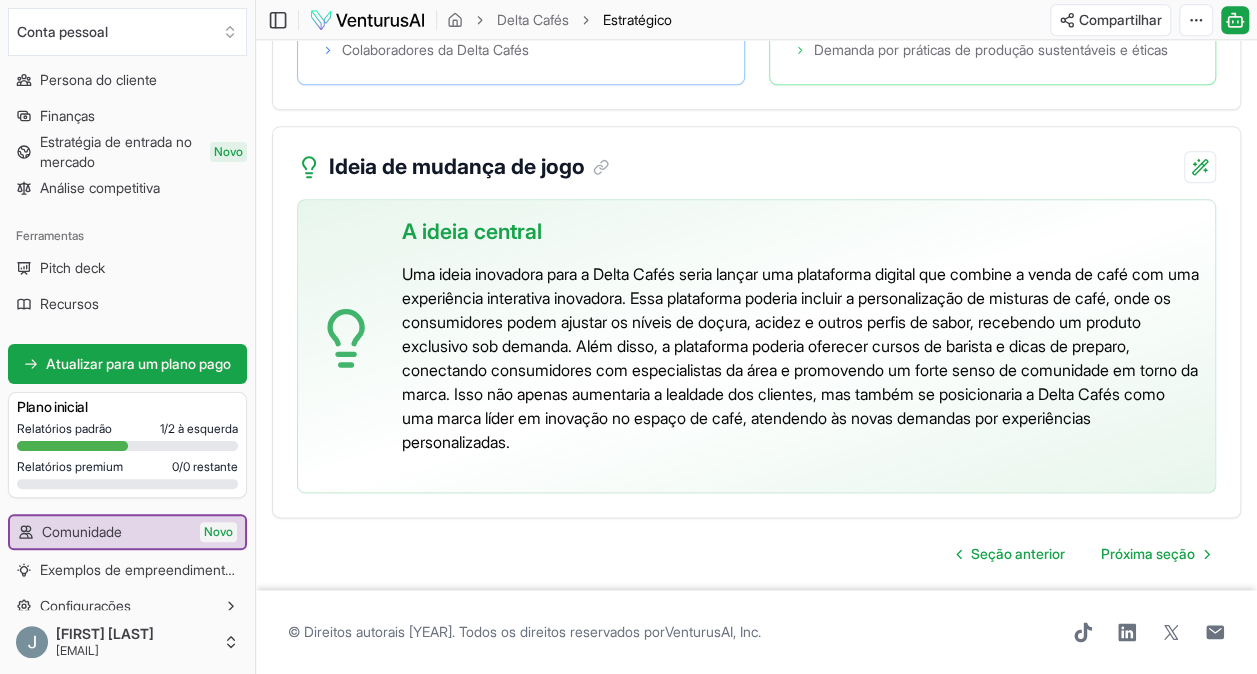 scroll, scrollTop: 4838, scrollLeft: 0, axis: vertical 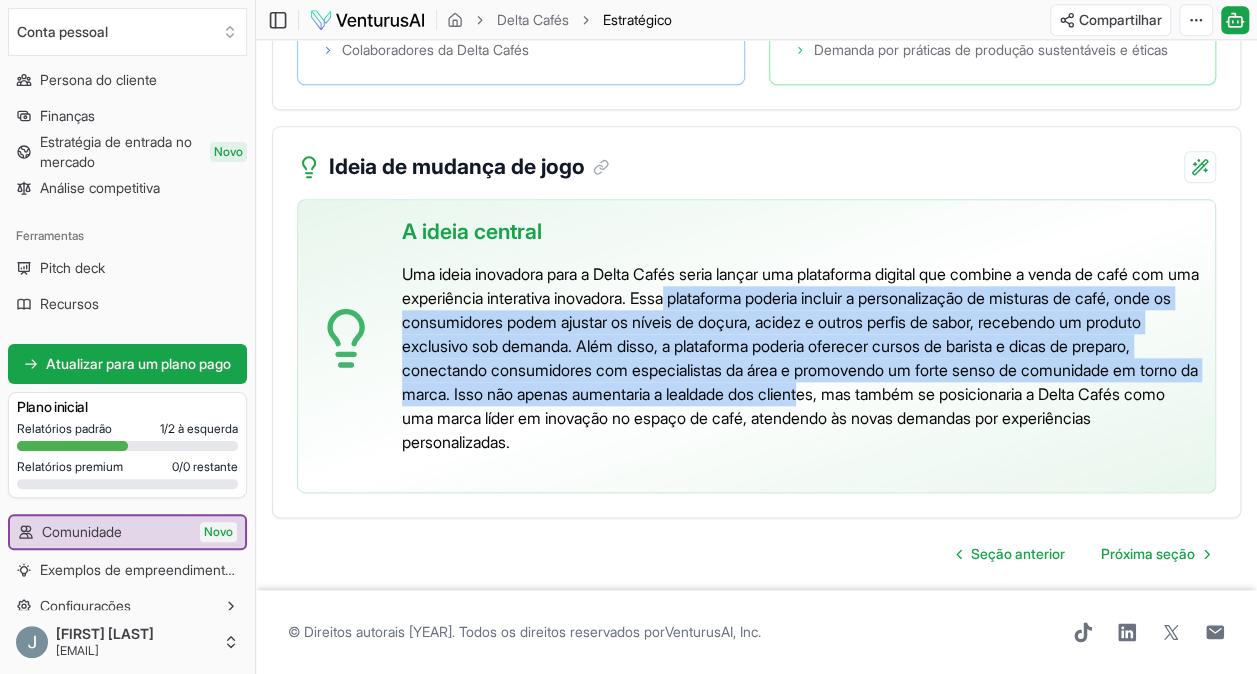drag, startPoint x: 755, startPoint y: 298, endPoint x: 1089, endPoint y: 398, distance: 348.64883 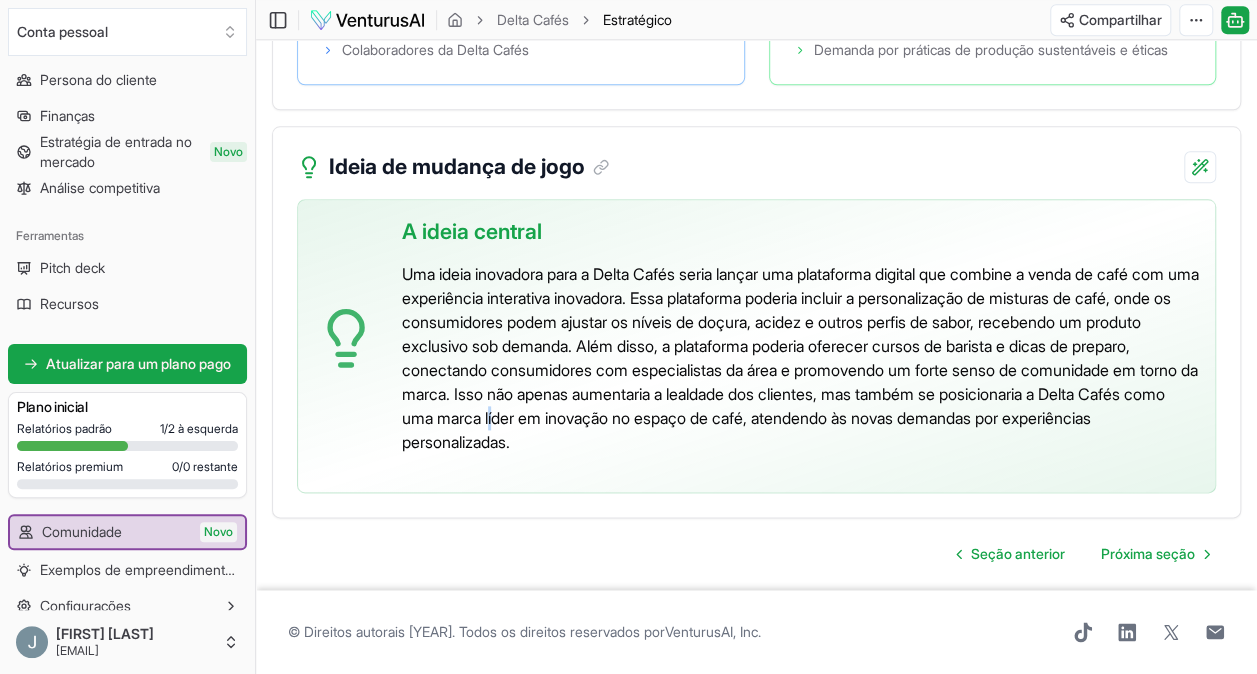 click on "Uma ideia inovadora para a Delta Cafés seria lançar uma plataforma digital que combine a venda de café com uma experiência interativa inovadora. Essa plataforma poderia incluir a personalização de misturas de café, onde os consumidores podem ajustar os níveis de doçura, acidez e outros perfis de sabor, recebendo um produto exclusivo sob demanda. Além disso, a plataforma poderia oferecer cursos de barista e dicas de preparo, conectando consumidores com especialistas da área e promovendo um forte senso de comunidade em torno da marca. Isso não apenas aumentaria a lealdade dos clientes, mas também se posicionaria a Delta Cafés como uma marca líder em inovação no espaço de café, atendendo às novas demandas por experiências personalizadas." at bounding box center [800, 358] 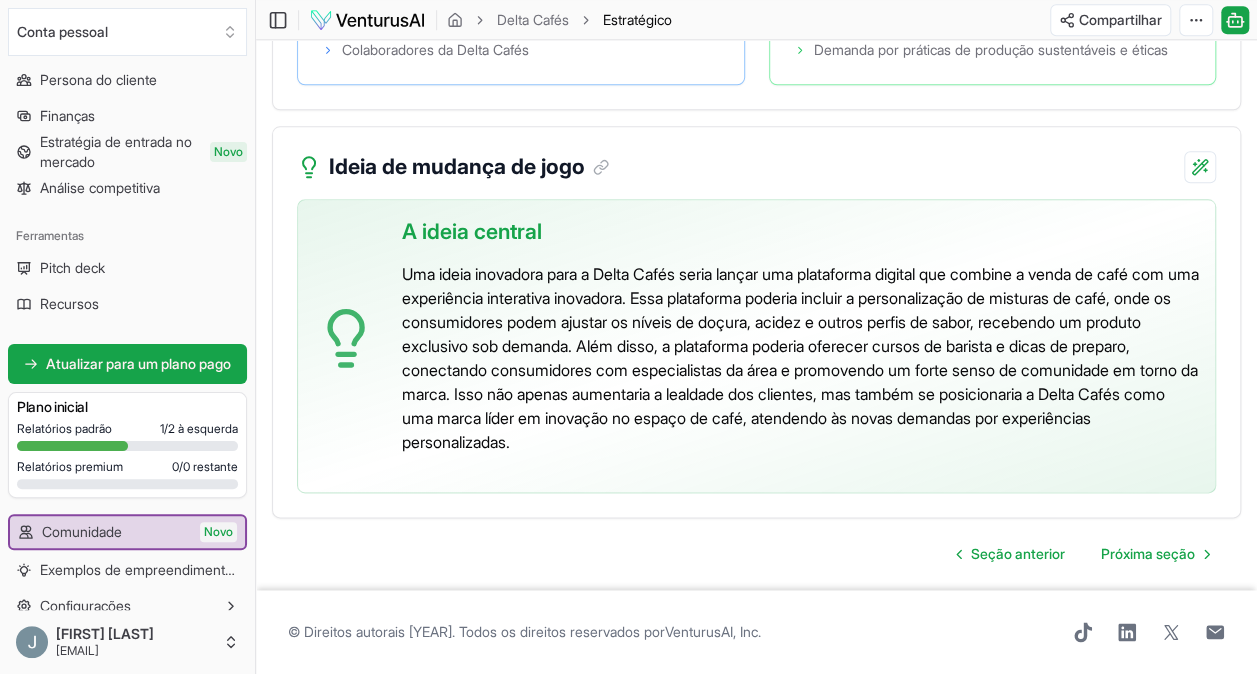 click on "Uma ideia inovadora para a Delta Cafés seria lançar uma plataforma digital que combine a venda de café com uma experiência interativa inovadora. Essa plataforma poderia incluir a personalização de misturas de café, onde os consumidores podem ajustar os níveis de doçura, acidez e outros perfis de sabor, recebendo um produto exclusivo sob demanda. Além disso, a plataforma poderia oferecer cursos de barista e dicas de preparo, conectando consumidores com especialistas da área e promovendo um forte senso de comunidade em torno da marca. Isso não apenas aumentaria a lealdade dos clientes, mas também se posicionaria a Delta Cafés como uma marca líder em inovação no espaço de café, atendendo às novas demandas por experiências personalizadas." at bounding box center [800, 358] 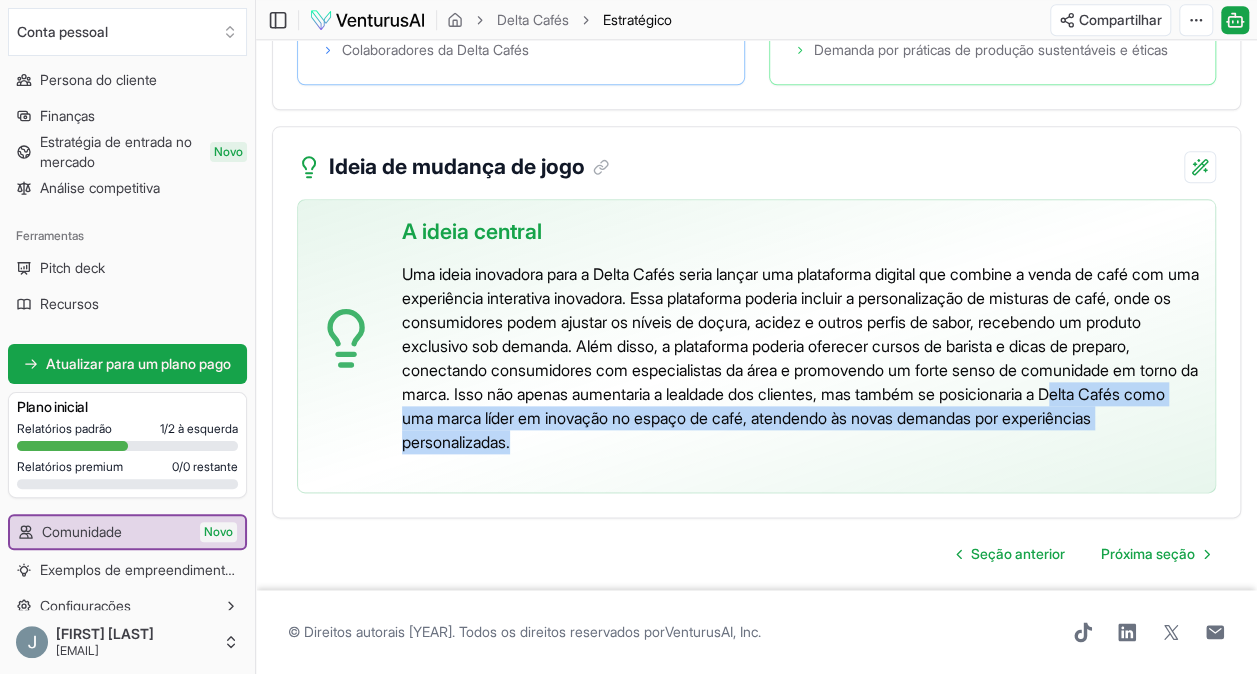 drag, startPoint x: 610, startPoint y: 416, endPoint x: 870, endPoint y: 432, distance: 260.49185 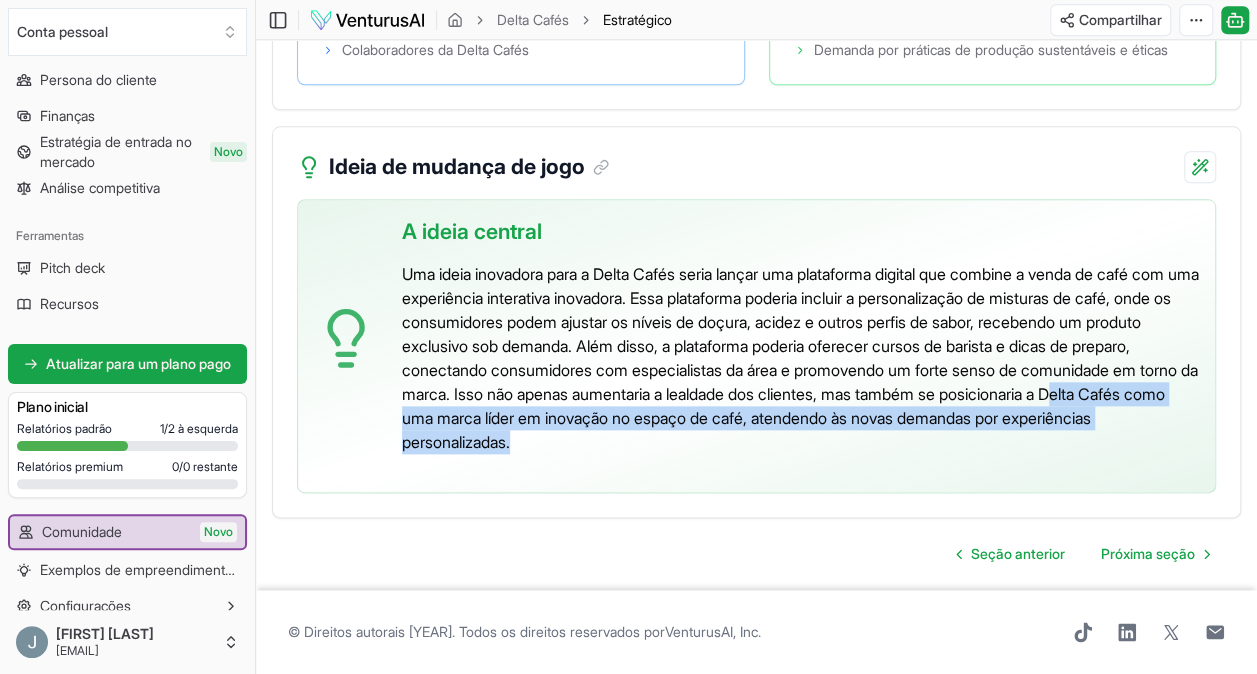 click on "Uma ideia inovadora para a Delta Cafés seria lançar uma plataforma digital que combine a venda de café com uma experiência interativa inovadora. Essa plataforma poderia incluir a personalização de misturas de café, onde os consumidores podem ajustar os níveis de doçura, acidez e outros perfis de sabor, recebendo um produto exclusivo sob demanda. Além disso, a plataforma poderia oferecer cursos de barista e dicas de preparo, conectando consumidores com especialistas da área e promovendo um forte senso de comunidade em torno da marca. Isso não apenas aumentaria a lealdade dos clientes, mas também se posicionaria a Delta Cafés como uma marca líder em inovação no espaço de café, atendendo às novas demandas por experiências personalizadas." at bounding box center (800, 358) 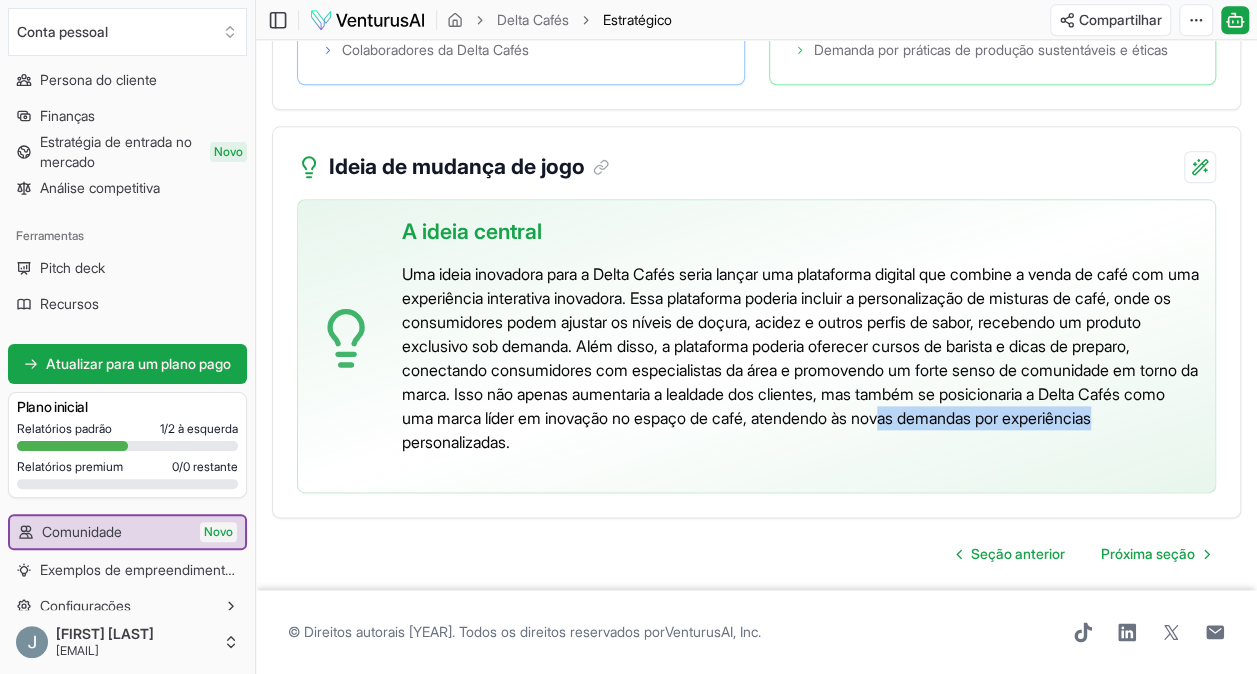 drag, startPoint x: 454, startPoint y: 433, endPoint x: 681, endPoint y: 440, distance: 227.10791 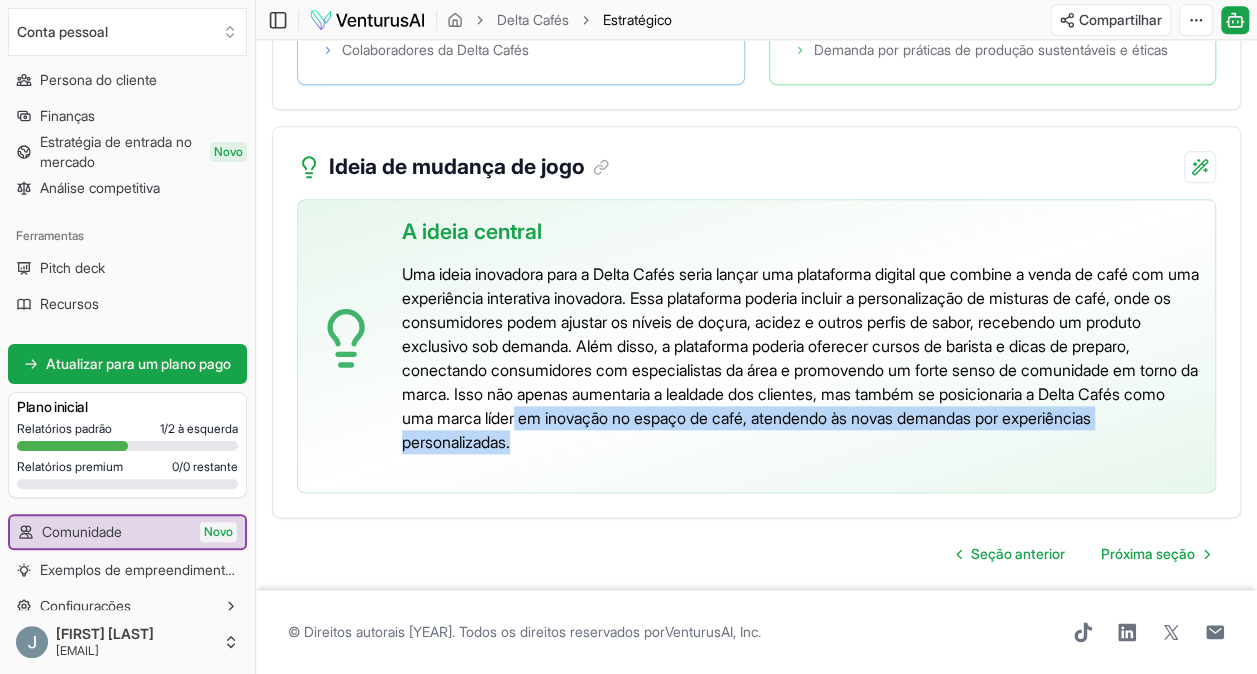 drag, startPoint x: 681, startPoint y: 440, endPoint x: 857, endPoint y: 431, distance: 176.22997 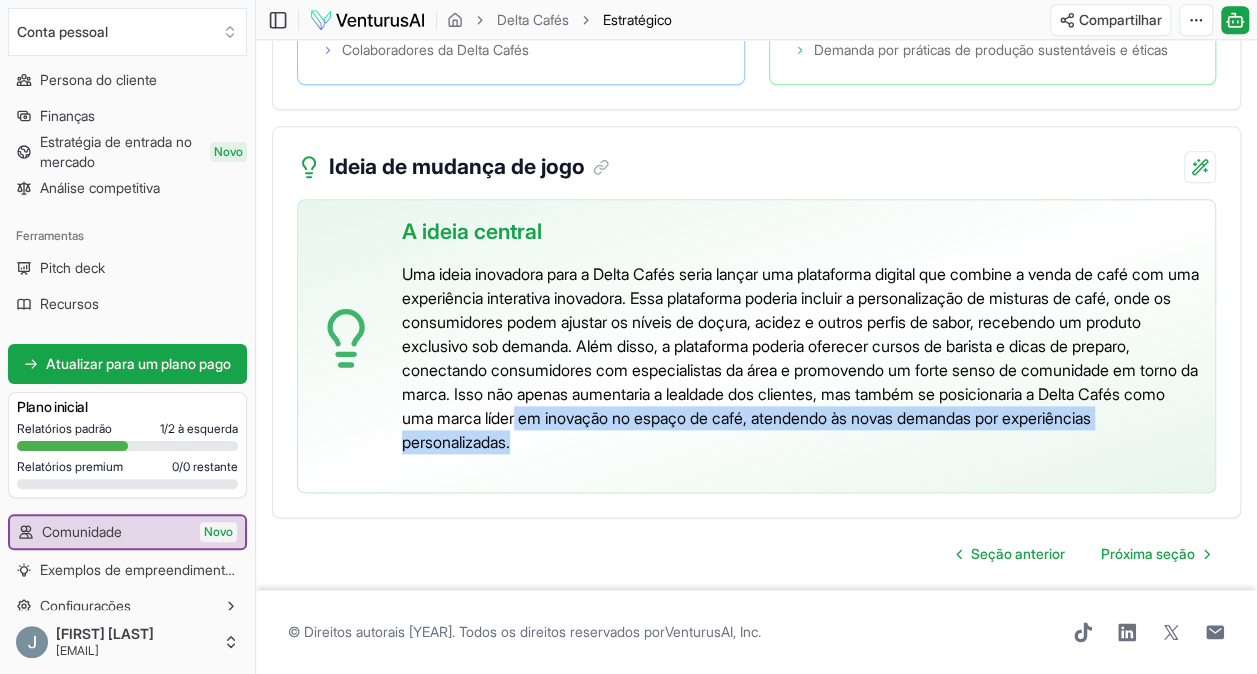 click on "Uma ideia inovadora para a Delta Cafés seria lançar uma plataforma digital que combine a venda de café com uma experiência interativa inovadora. Essa plataforma poderia incluir a personalização de misturas de café, onde os consumidores podem ajustar os níveis de doçura, acidez e outros perfis de sabor, recebendo um produto exclusivo sob demanda. Além disso, a plataforma poderia oferecer cursos de barista e dicas de preparo, conectando consumidores com especialistas da área e promovendo um forte senso de comunidade em torno da marca. Isso não apenas aumentaria a lealdade dos clientes, mas também se posicionaria a Delta Cafés como uma marca líder em inovação no espaço de café, atendendo às novas demandas por experiências personalizadas." at bounding box center [800, 358] 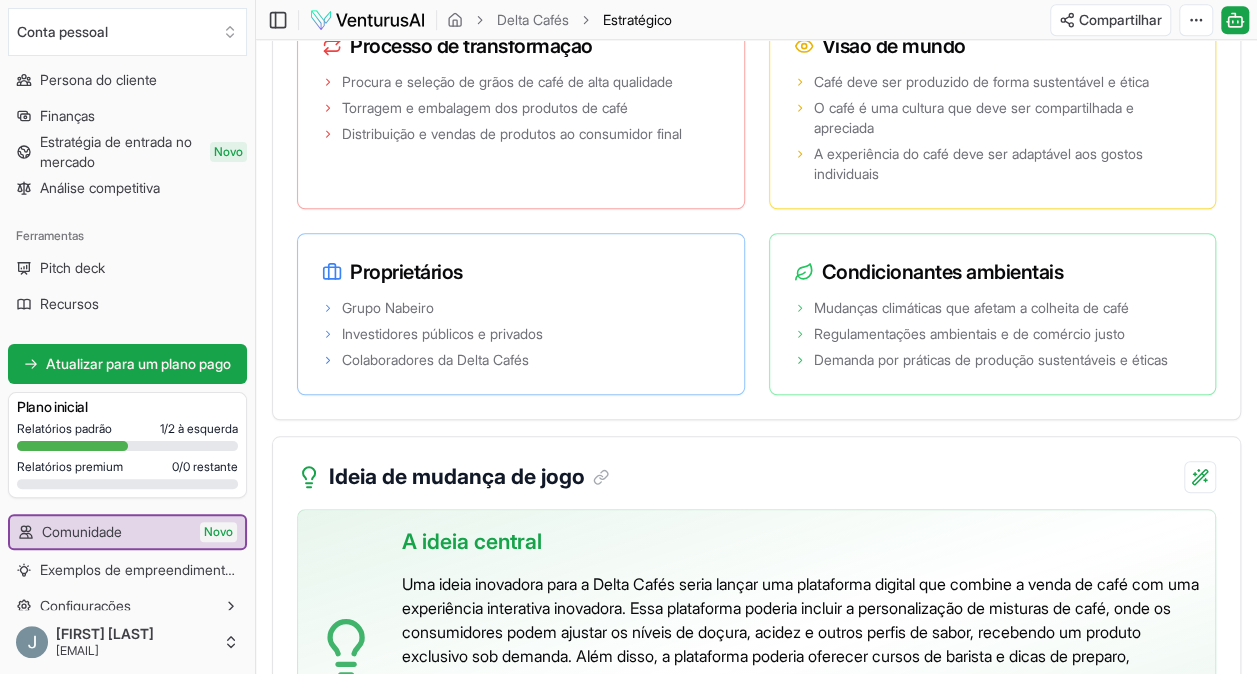 scroll, scrollTop: 4838, scrollLeft: 0, axis: vertical 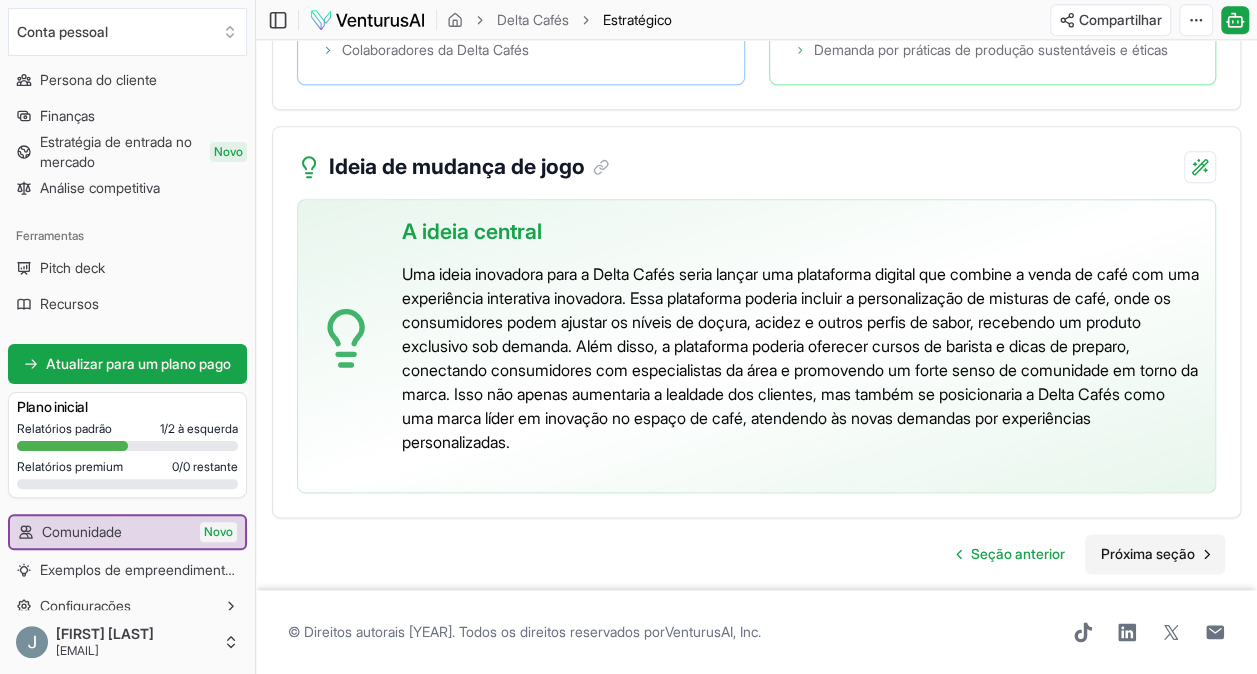click on "Próxima seção" at bounding box center (1148, 554) 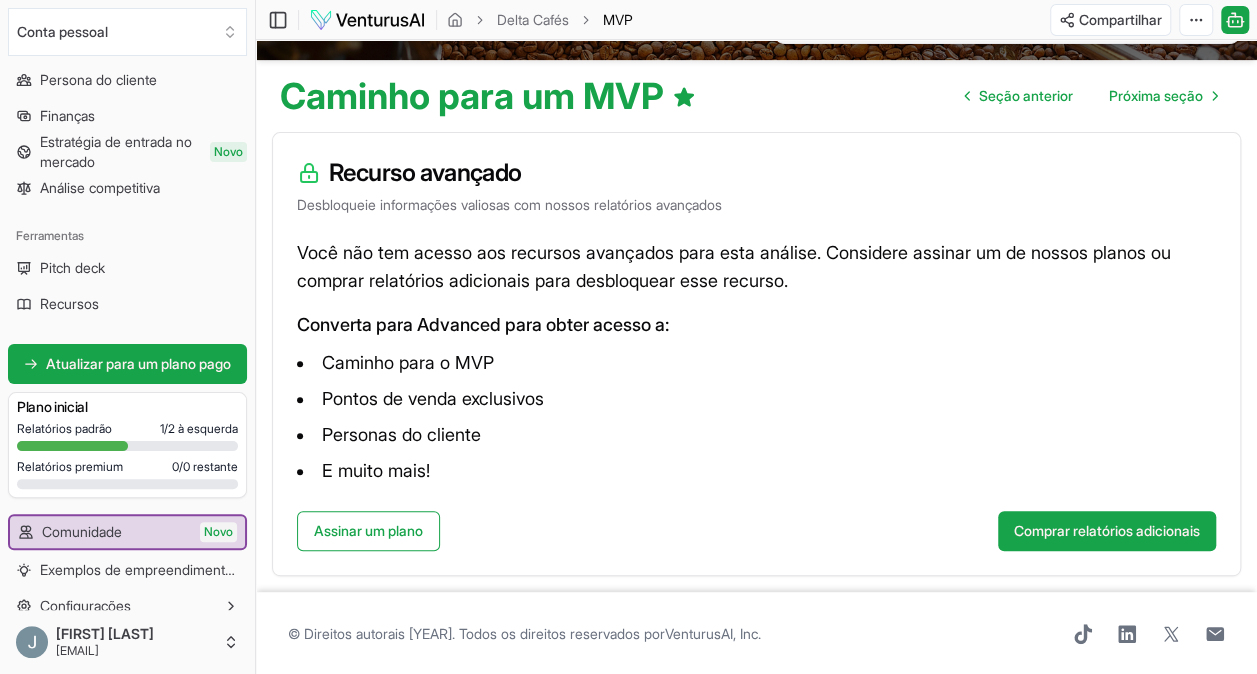 scroll, scrollTop: 0, scrollLeft: 0, axis: both 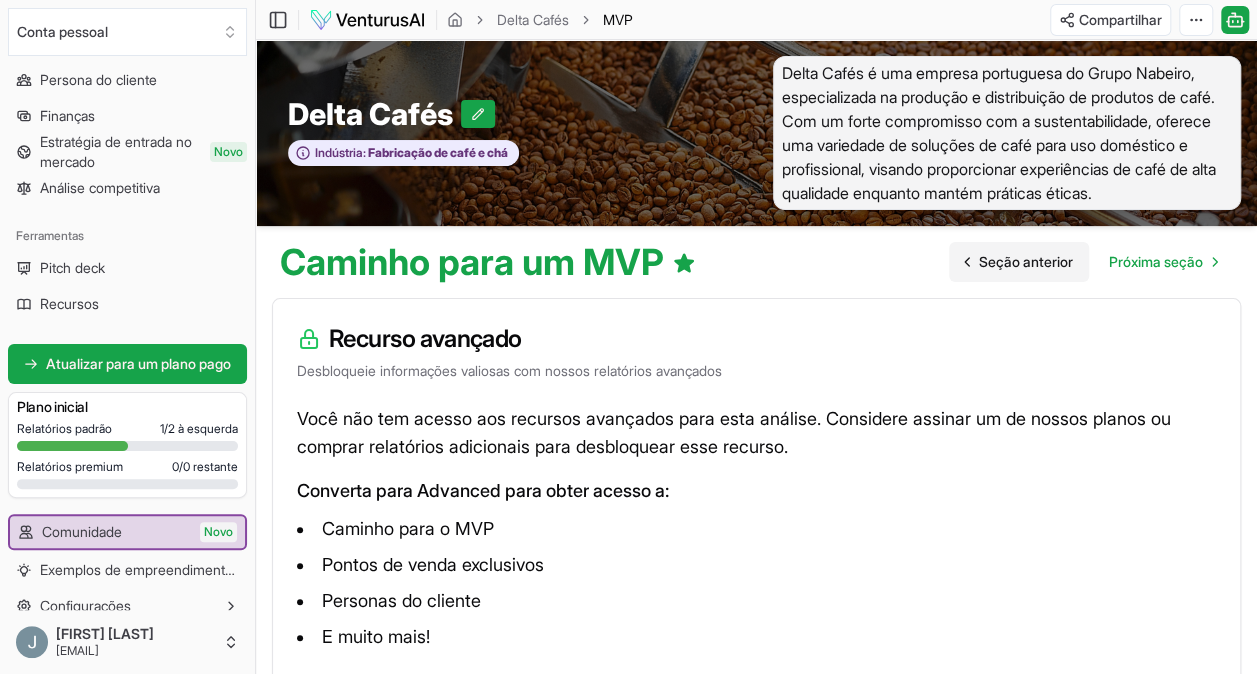 click on "Seção anterior" at bounding box center (1026, 262) 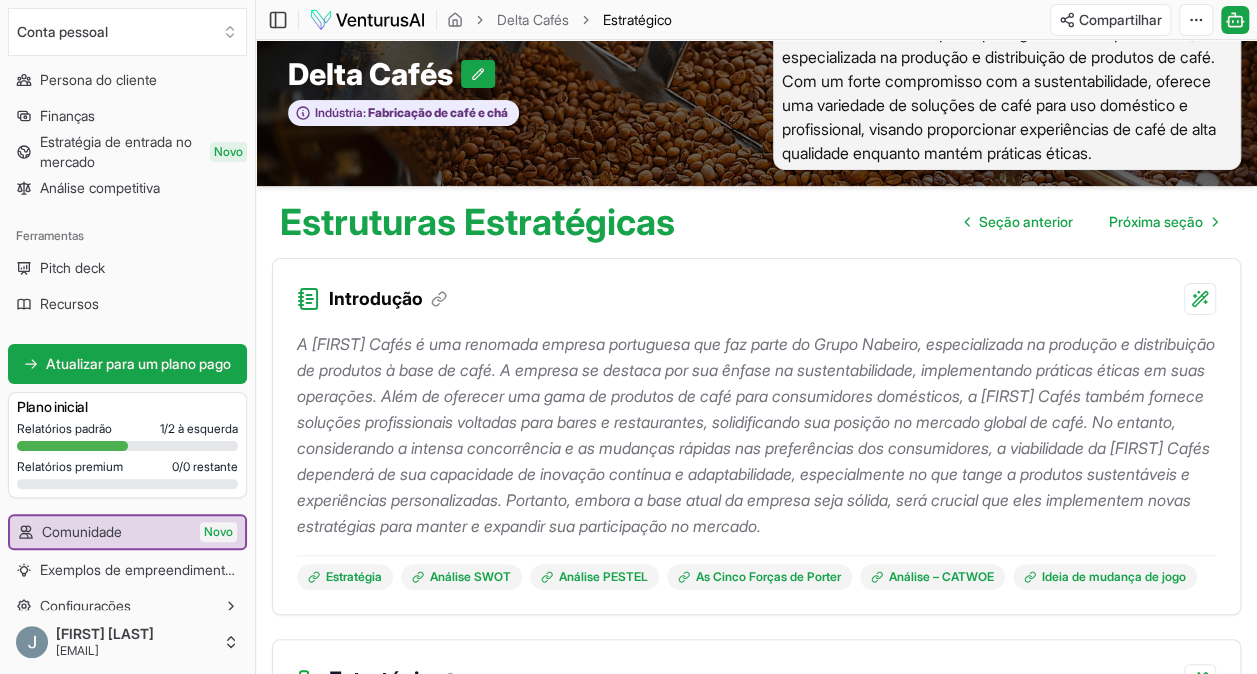 scroll, scrollTop: 0, scrollLeft: 0, axis: both 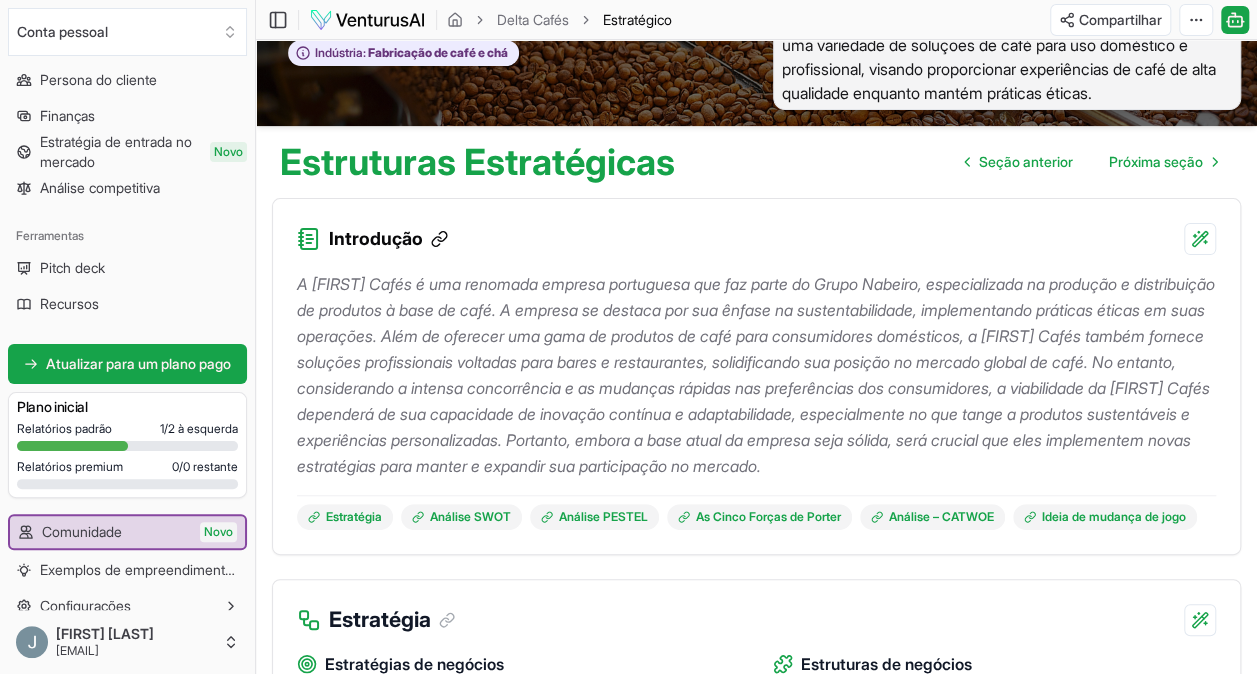 click 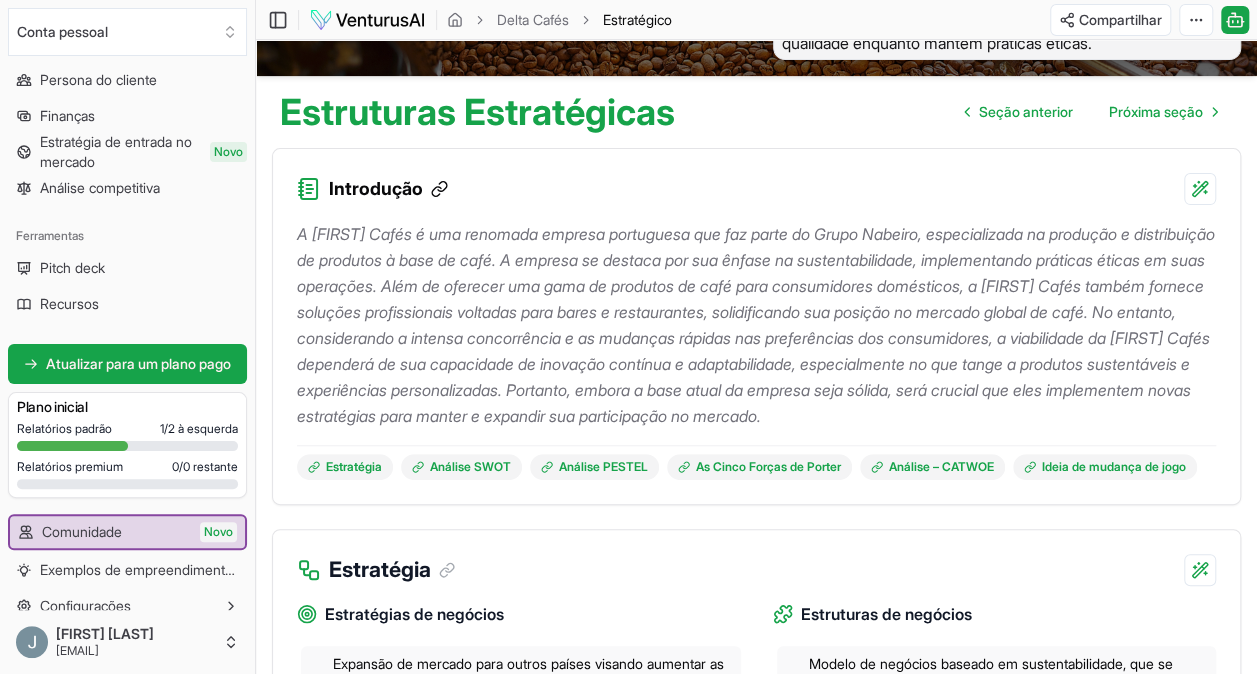 scroll, scrollTop: 44, scrollLeft: 0, axis: vertical 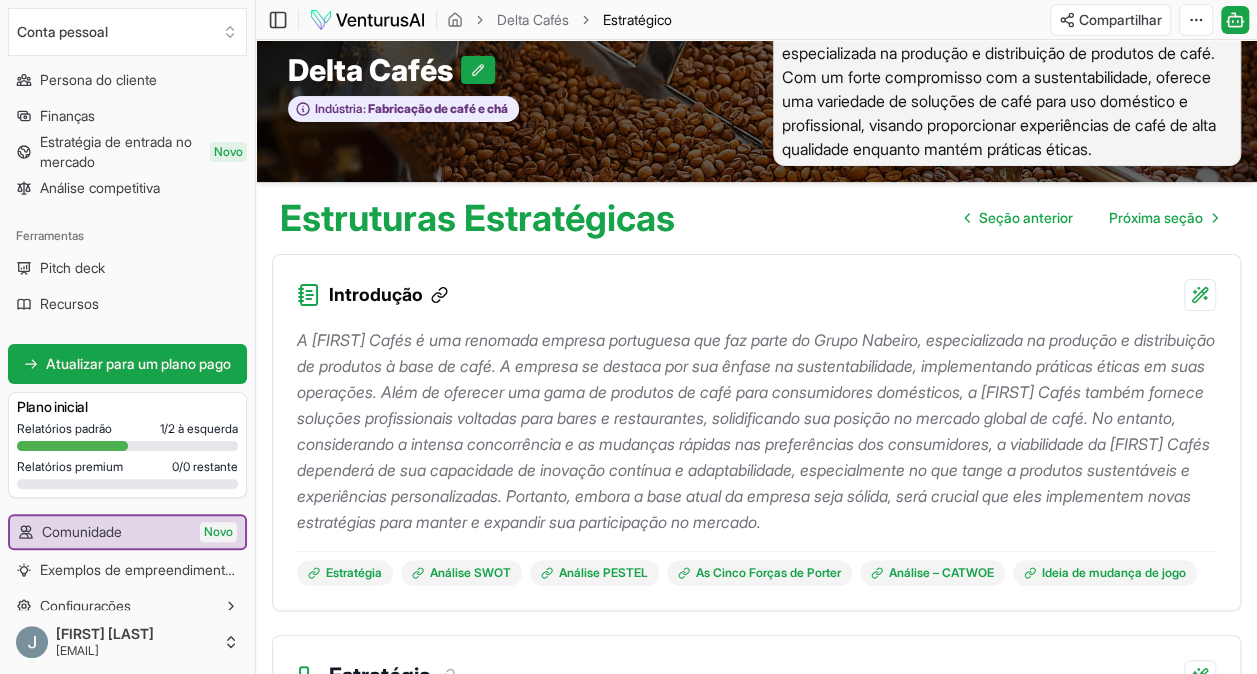 click 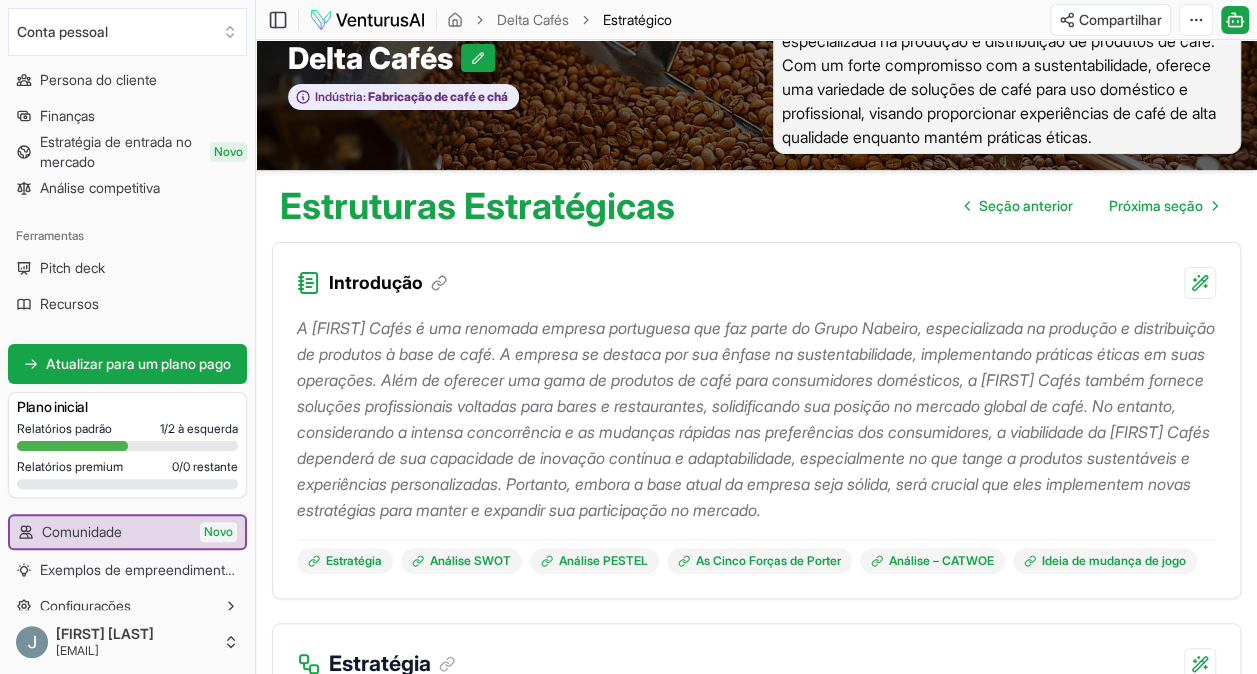 scroll, scrollTop: 100, scrollLeft: 0, axis: vertical 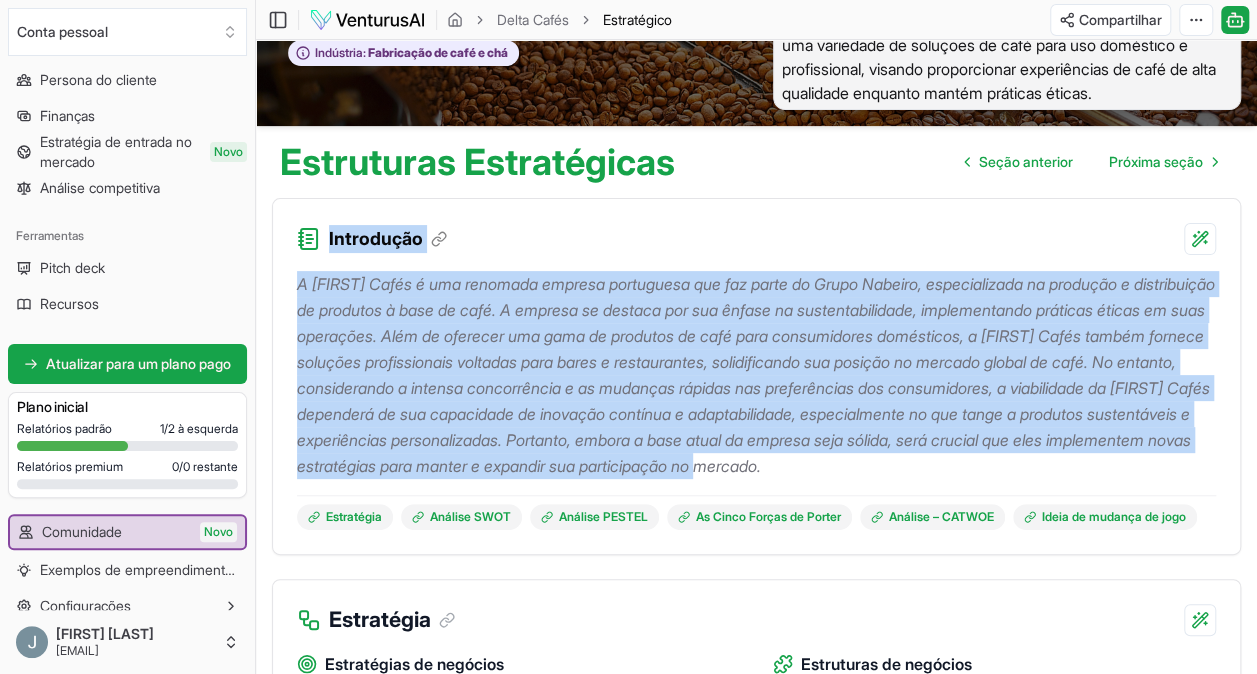 drag, startPoint x: 380, startPoint y: 493, endPoint x: 294, endPoint y: 240, distance: 267.21713 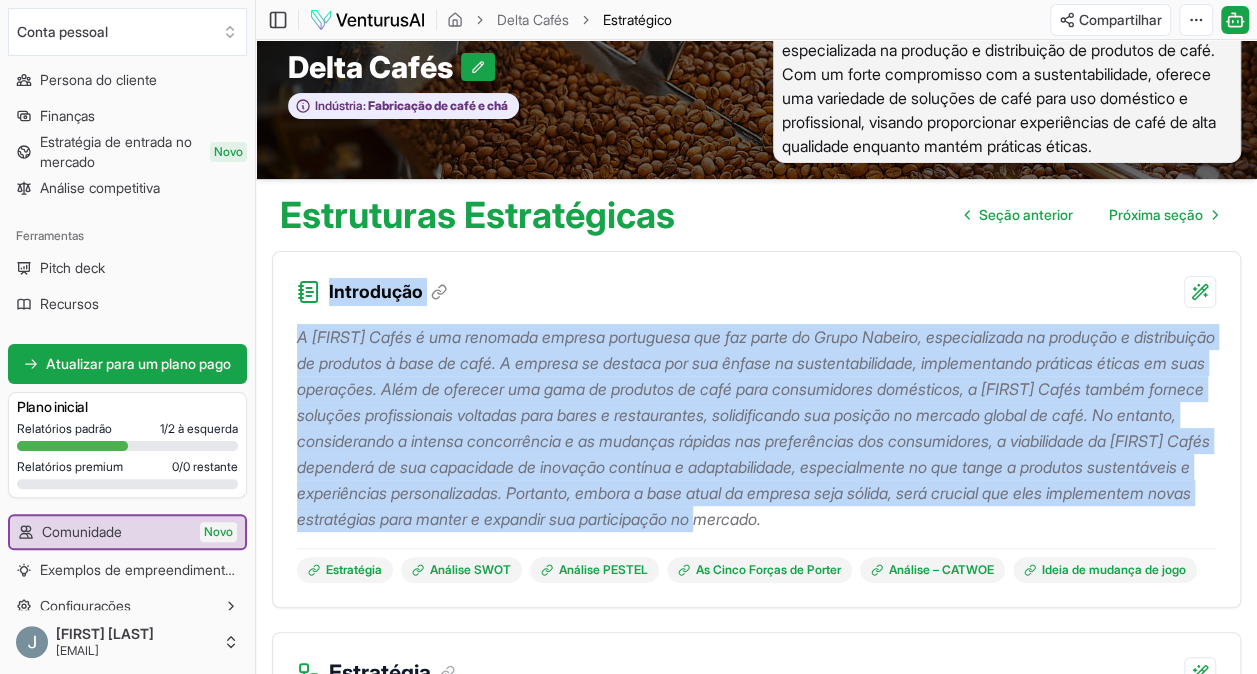 scroll, scrollTop: 38, scrollLeft: 0, axis: vertical 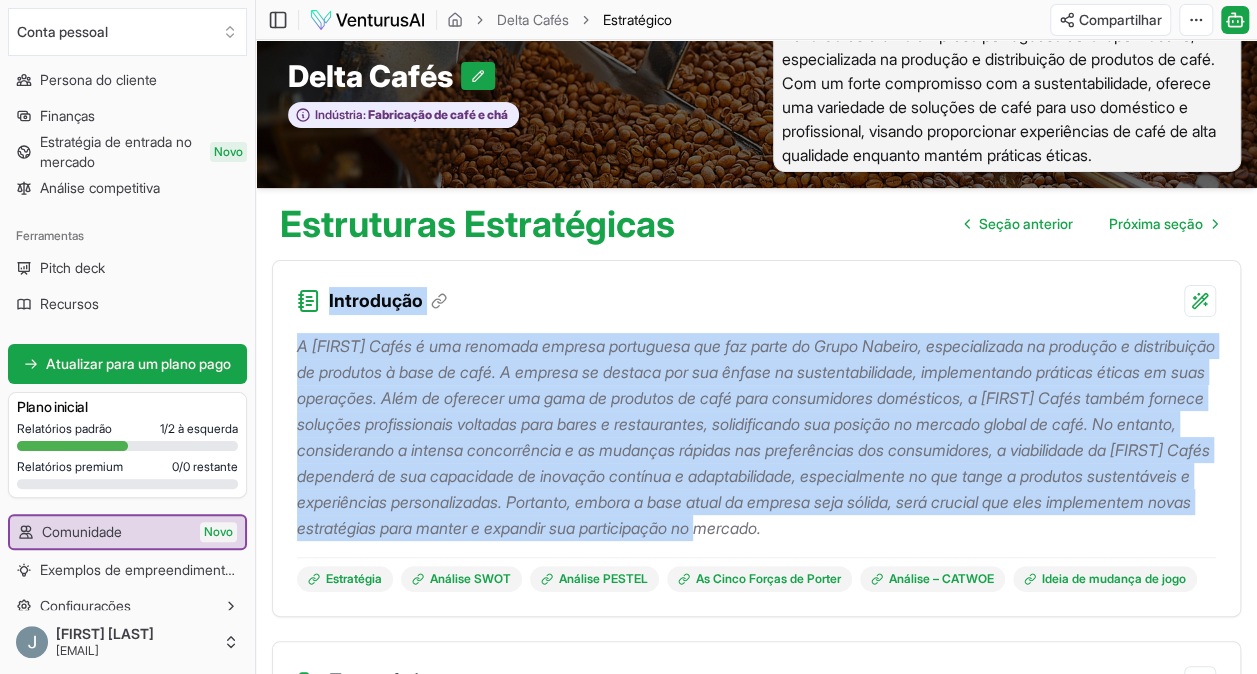 click on "Introdução" at bounding box center [756, 289] 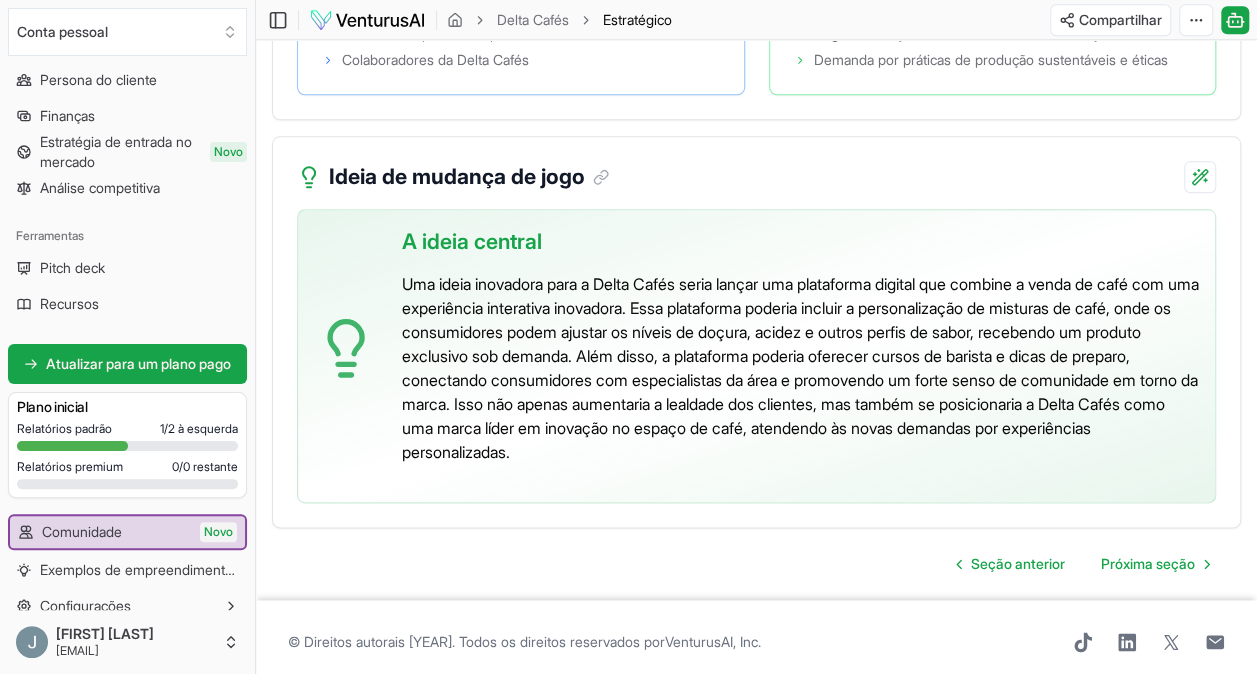 scroll, scrollTop: 4838, scrollLeft: 0, axis: vertical 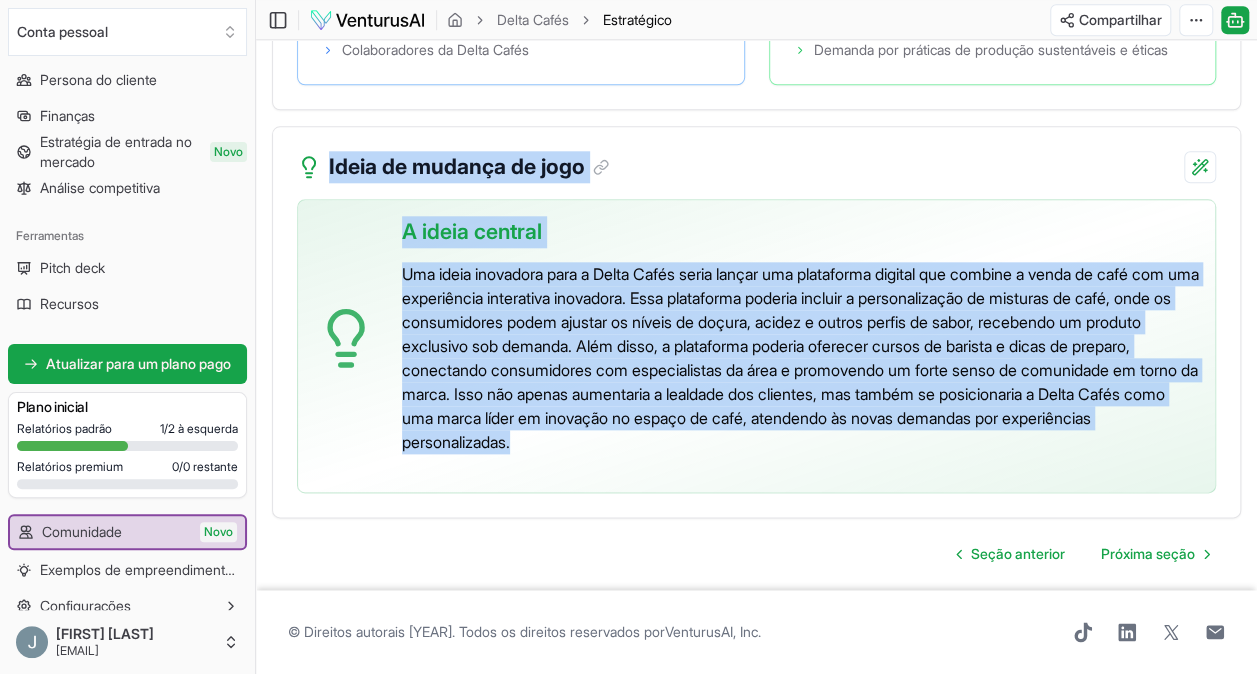 drag, startPoint x: 821, startPoint y: 448, endPoint x: 328, endPoint y: 170, distance: 565.9797 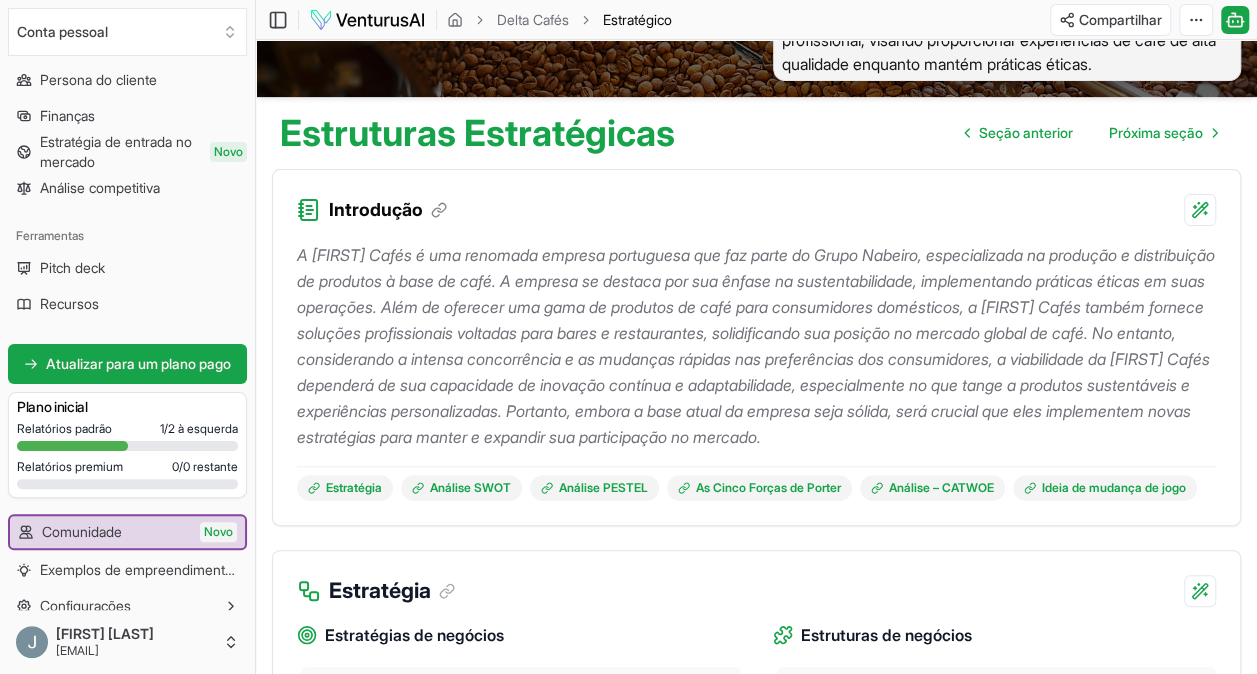 scroll, scrollTop: 38, scrollLeft: 0, axis: vertical 